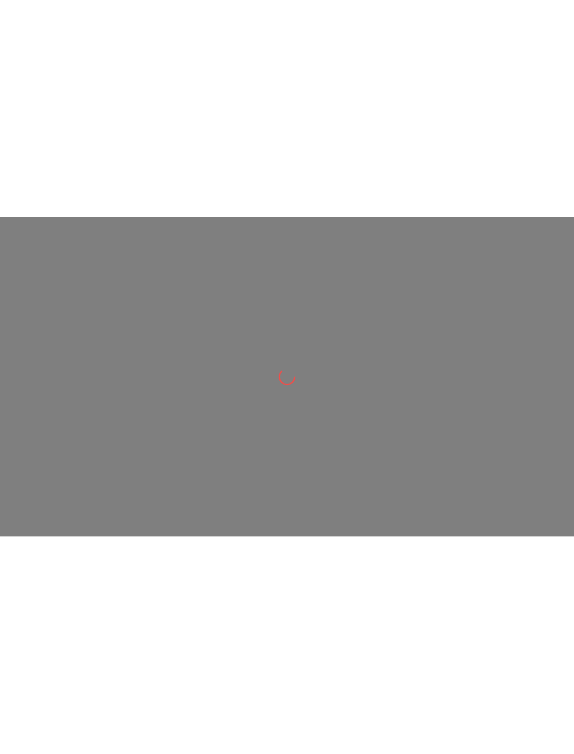 scroll, scrollTop: 0, scrollLeft: 0, axis: both 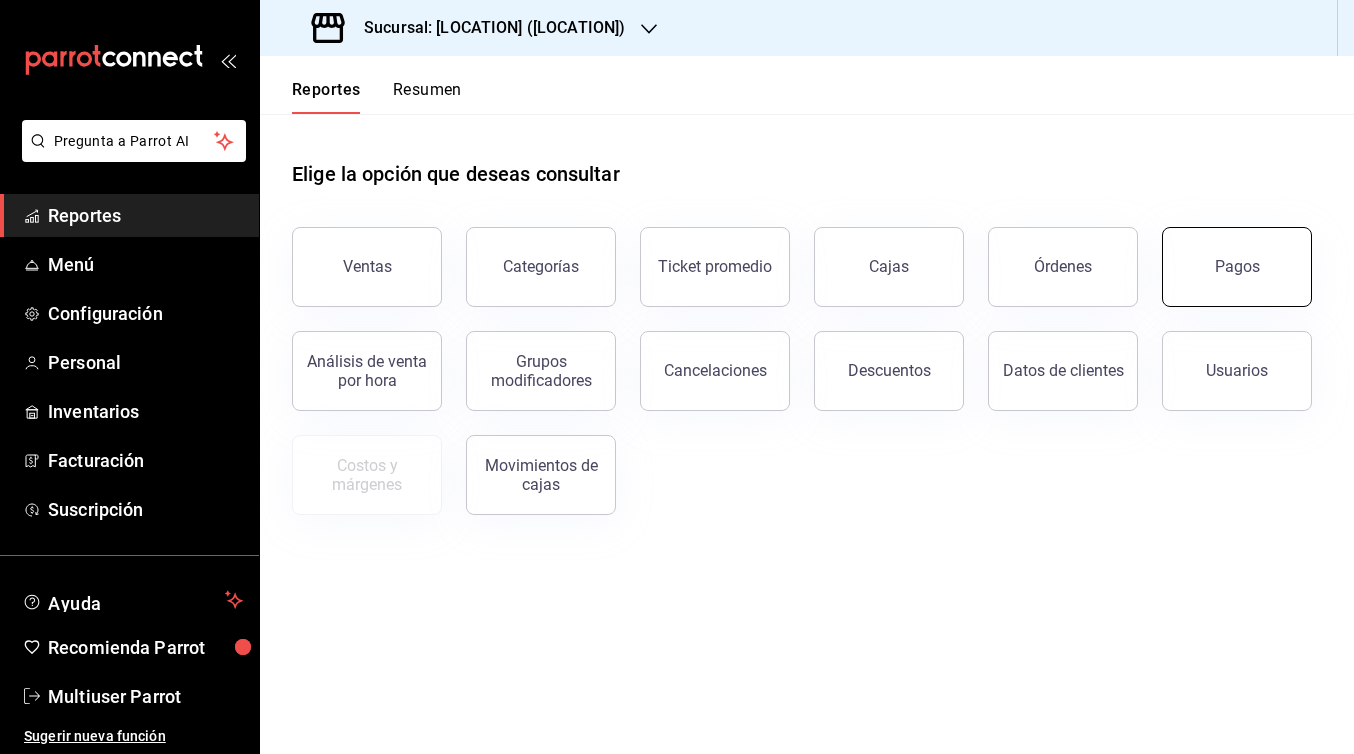 click on "Pagos" at bounding box center (1237, 267) 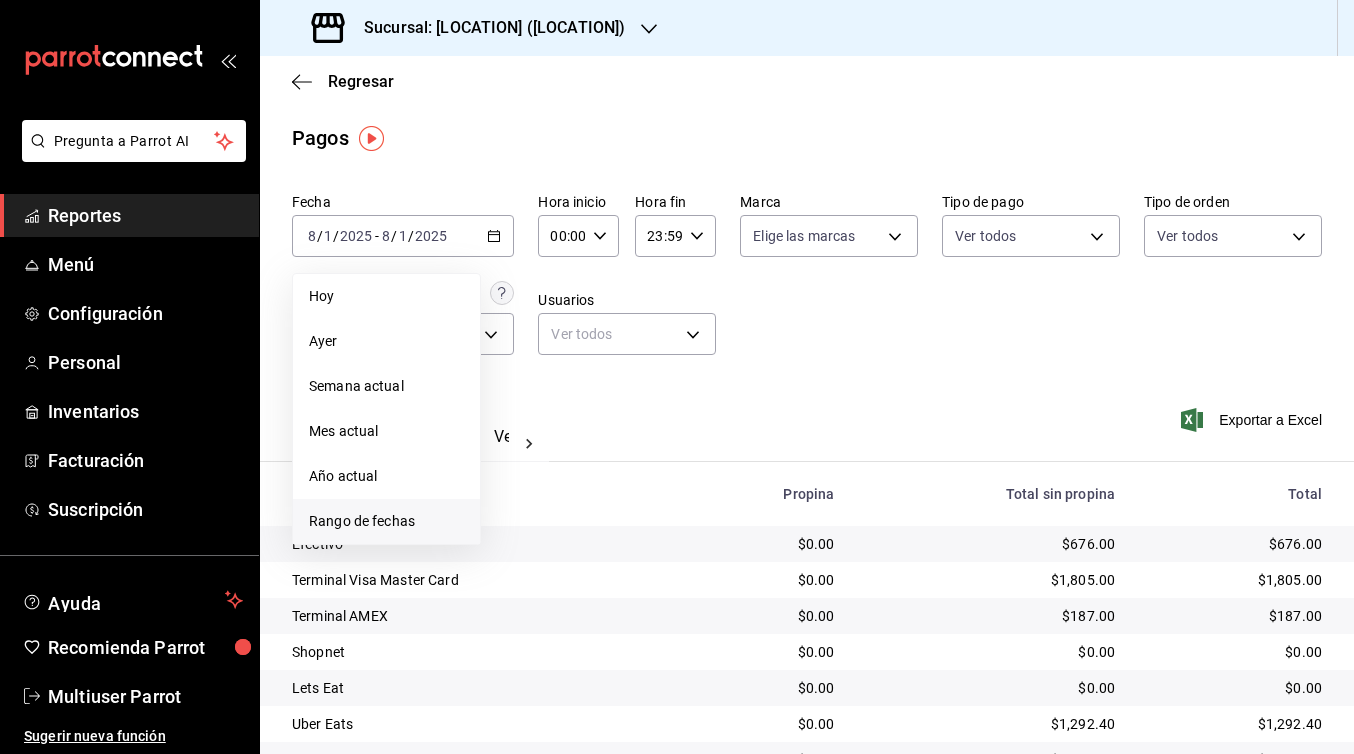 click on "Rango de fechas" at bounding box center (386, 521) 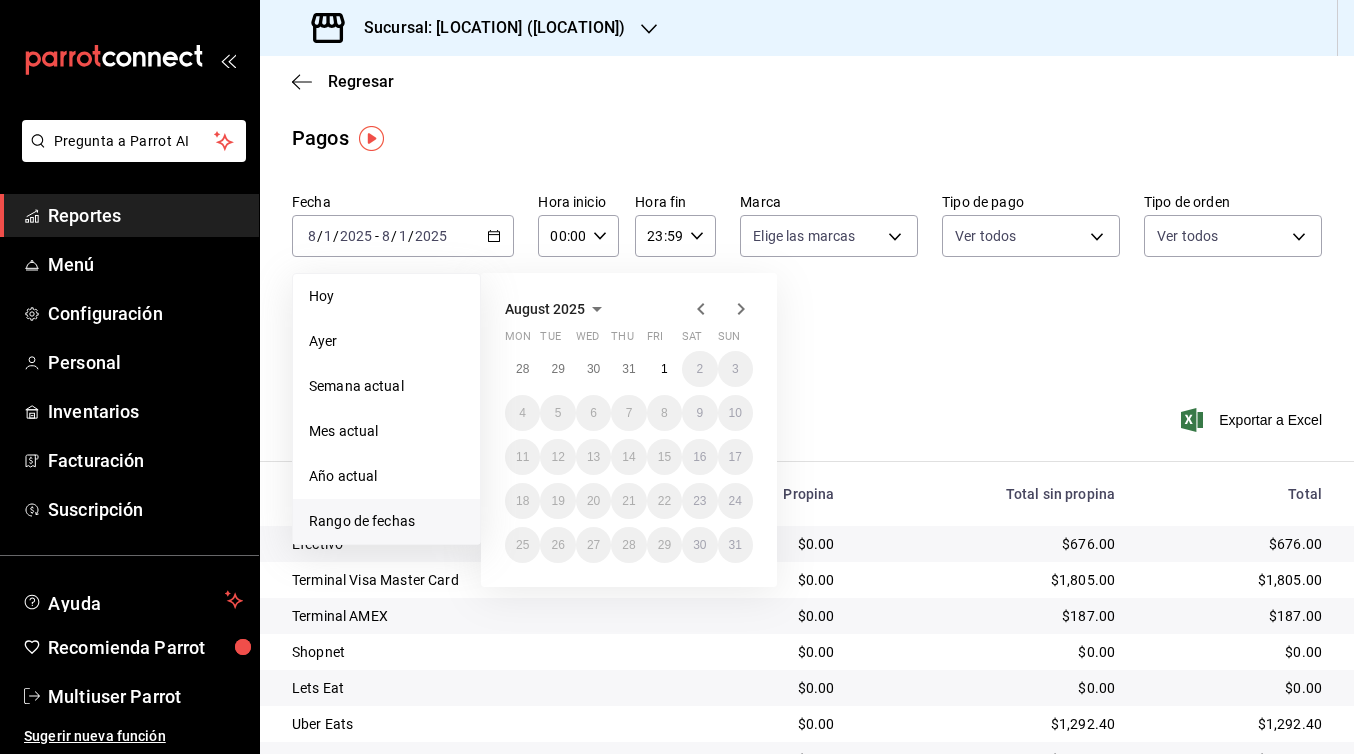 click 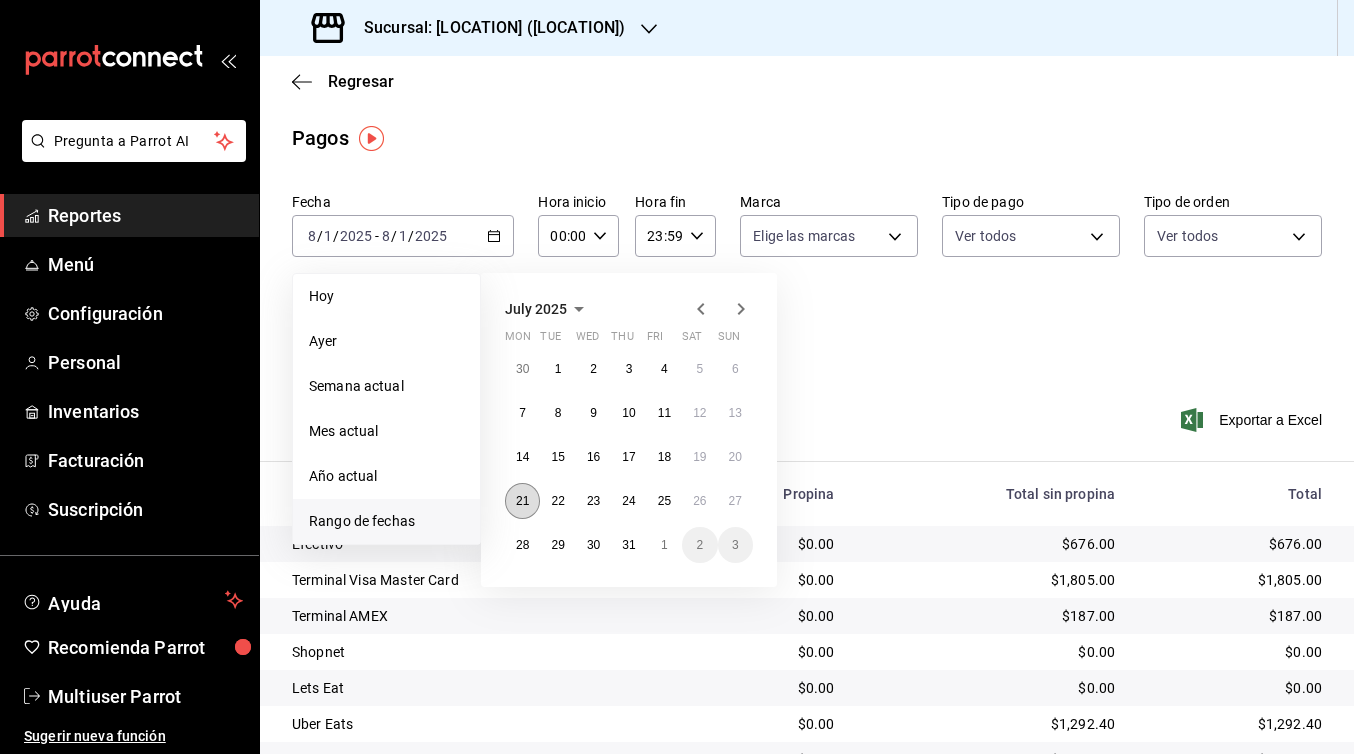 click on "21" at bounding box center [522, 501] 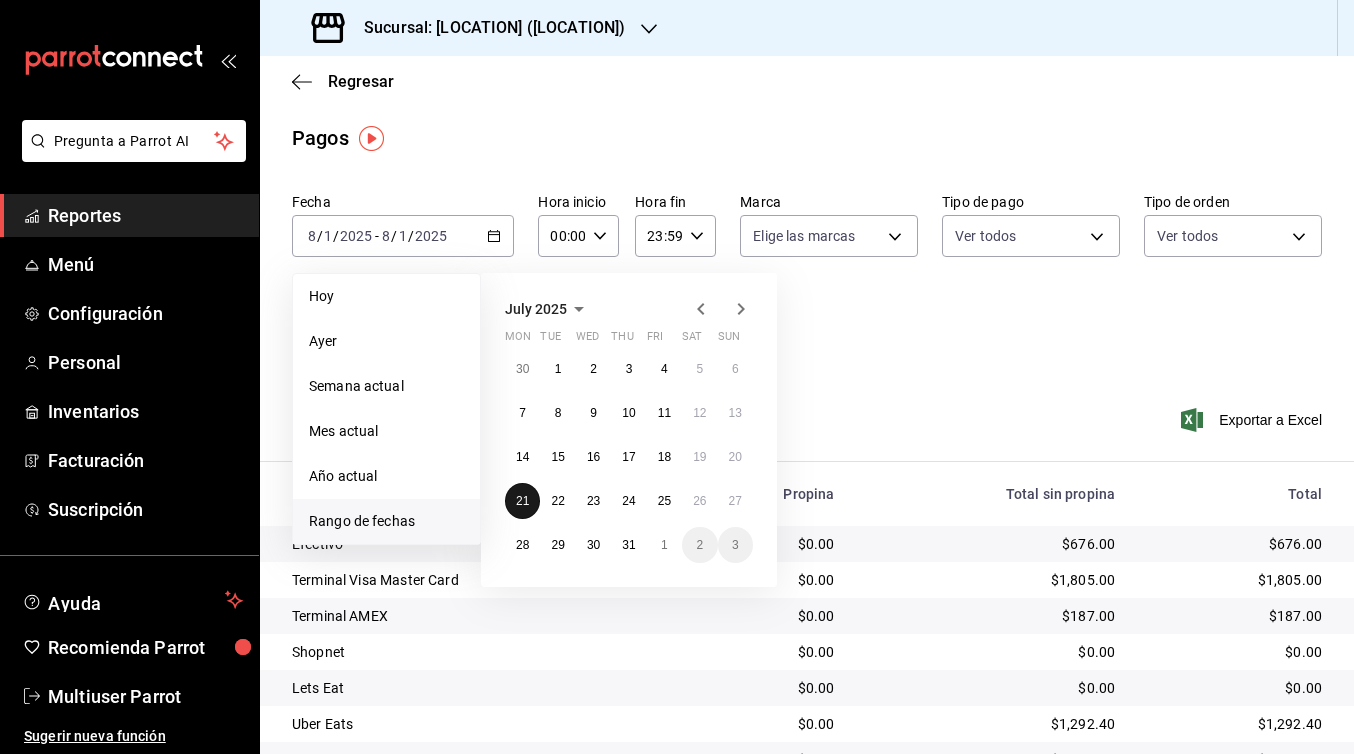 click on "21" at bounding box center [522, 501] 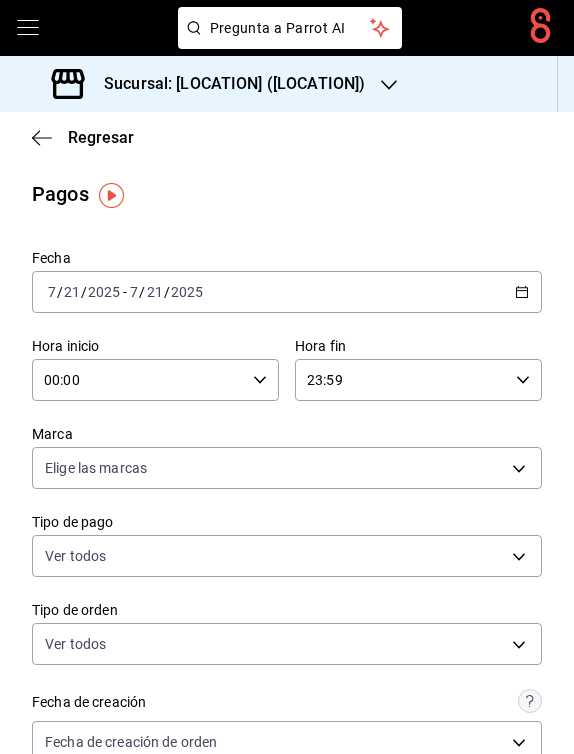 scroll, scrollTop: 0, scrollLeft: 0, axis: both 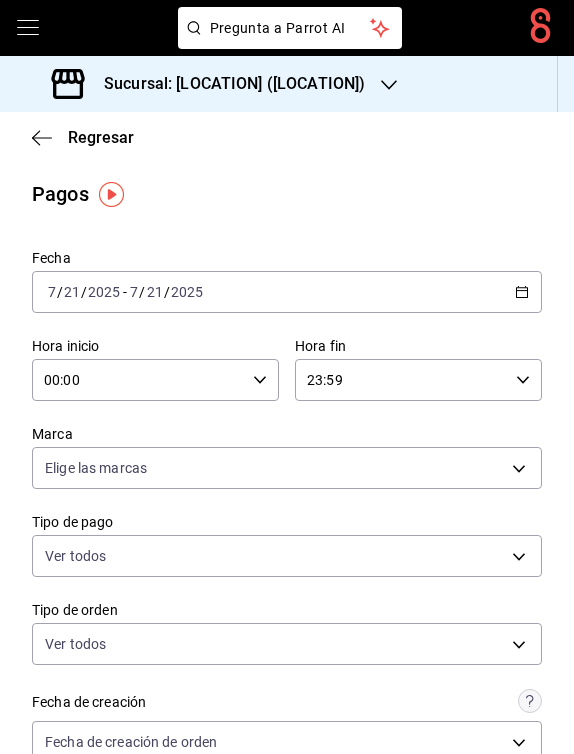 click 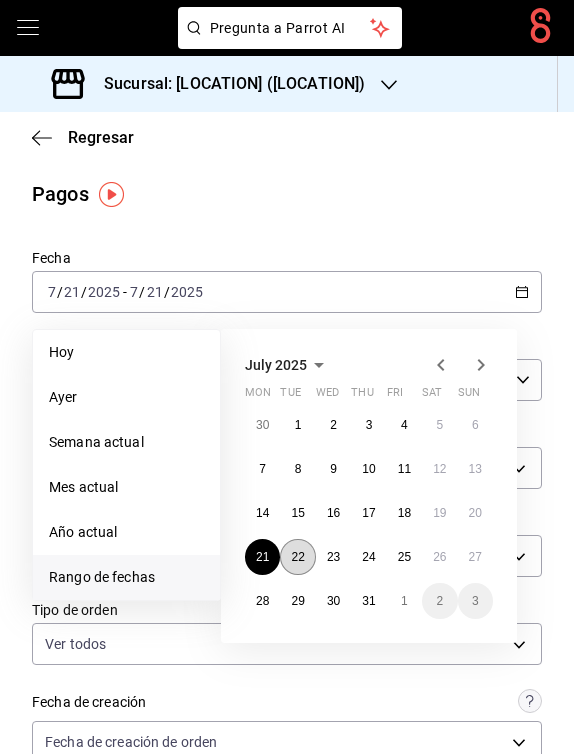 click on "22" at bounding box center [297, 557] 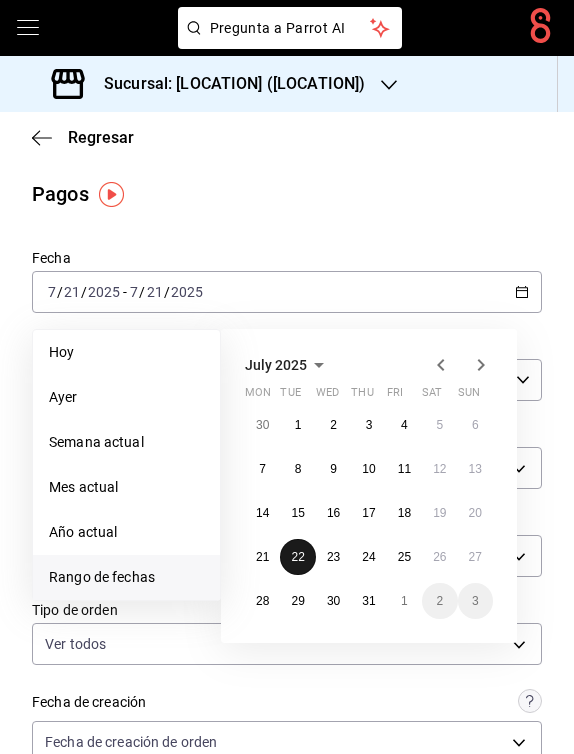 click on "22" at bounding box center (297, 557) 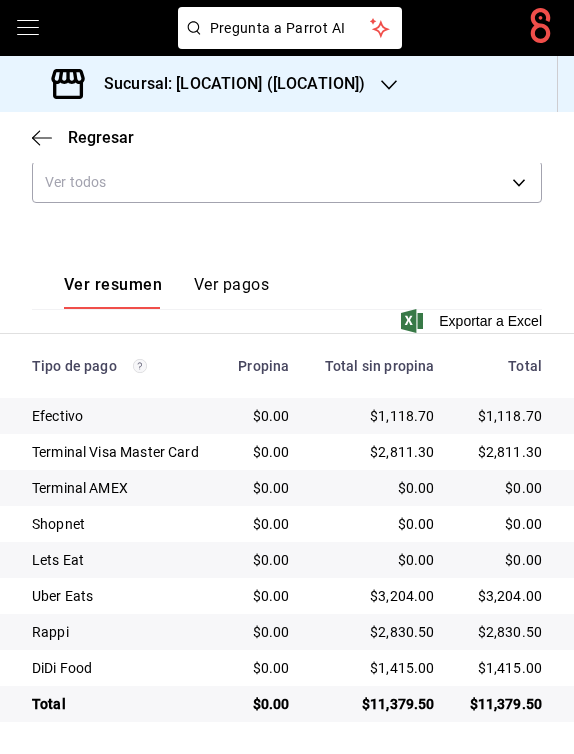 scroll, scrollTop: 648, scrollLeft: 0, axis: vertical 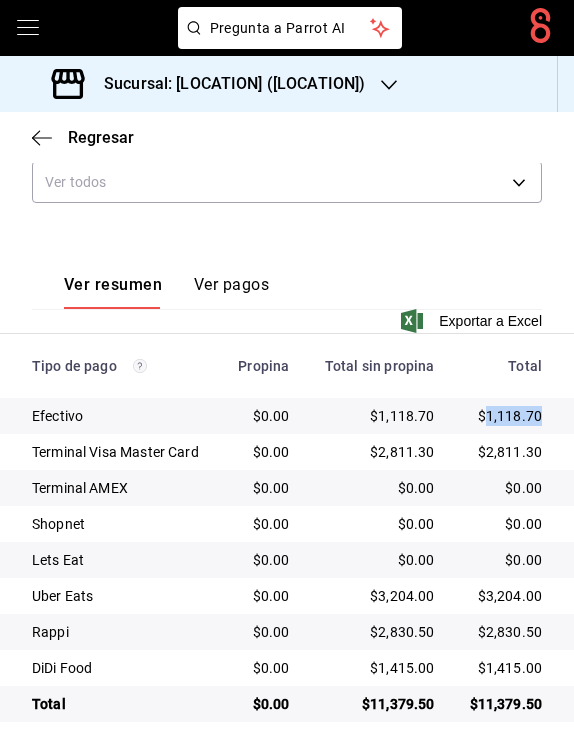 click on "$1,118.70" at bounding box center (504, 416) 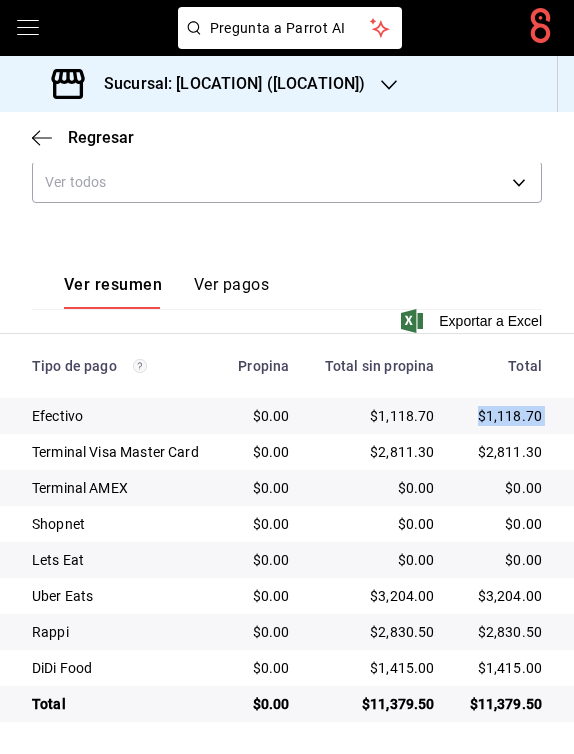 click on "$1,118.70" at bounding box center [504, 416] 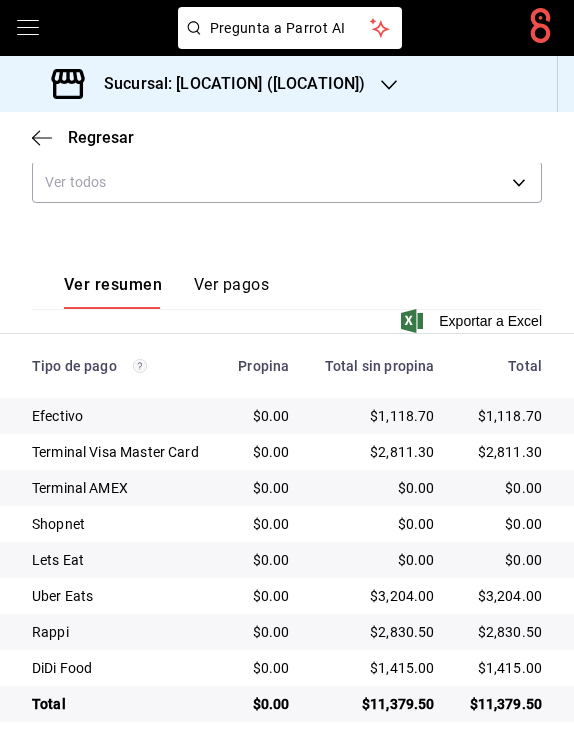 click on "$2,811.30" at bounding box center [504, 452] 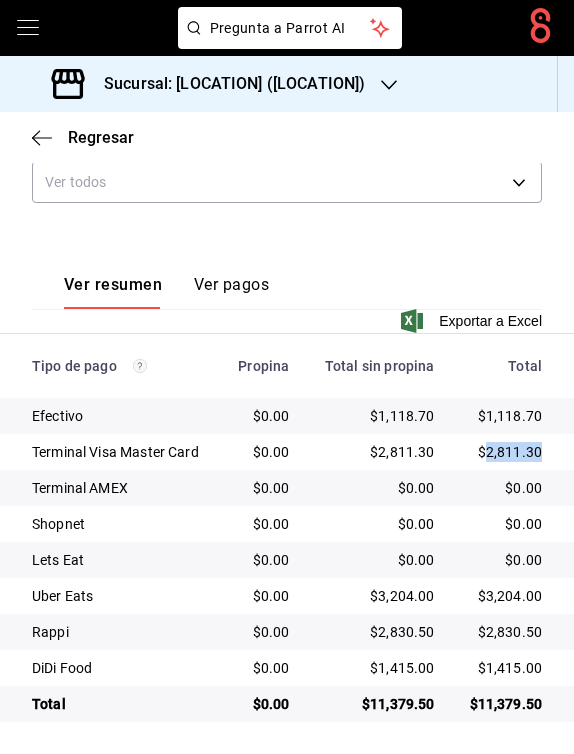 click on "$2,811.30" at bounding box center (504, 452) 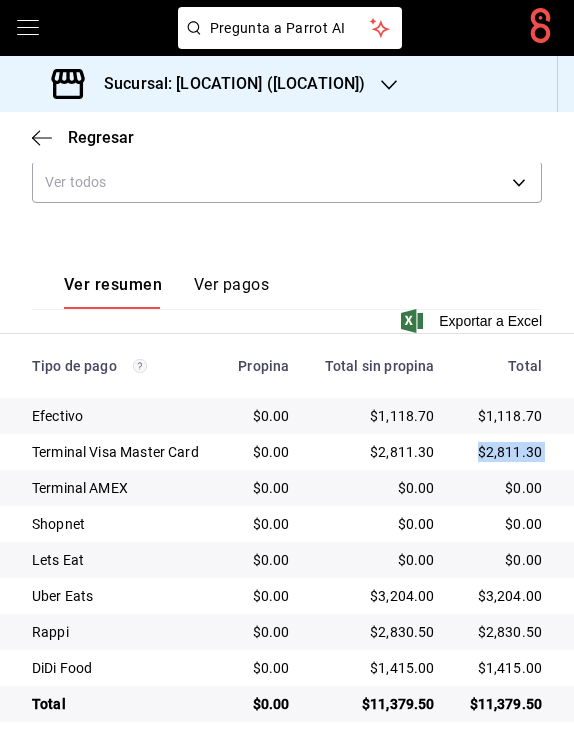 copy on "$2,811.30" 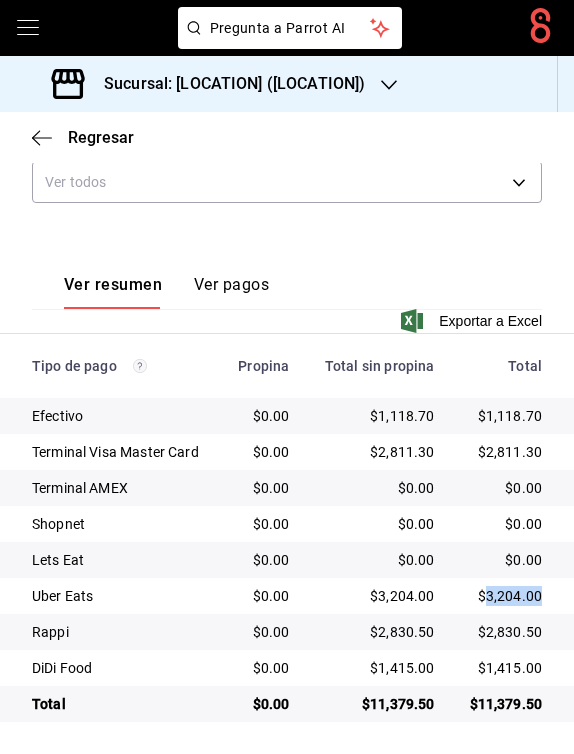 click on "$3,204.00" at bounding box center (504, 596) 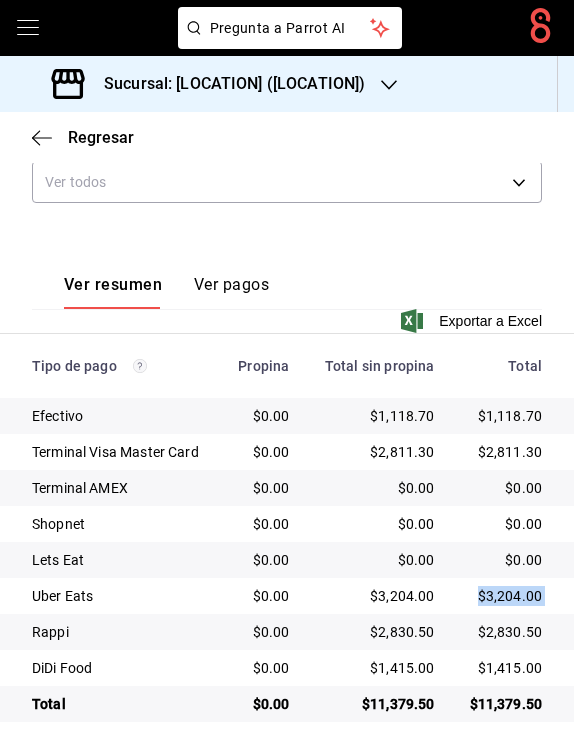 click on "$3,204.00" at bounding box center (504, 596) 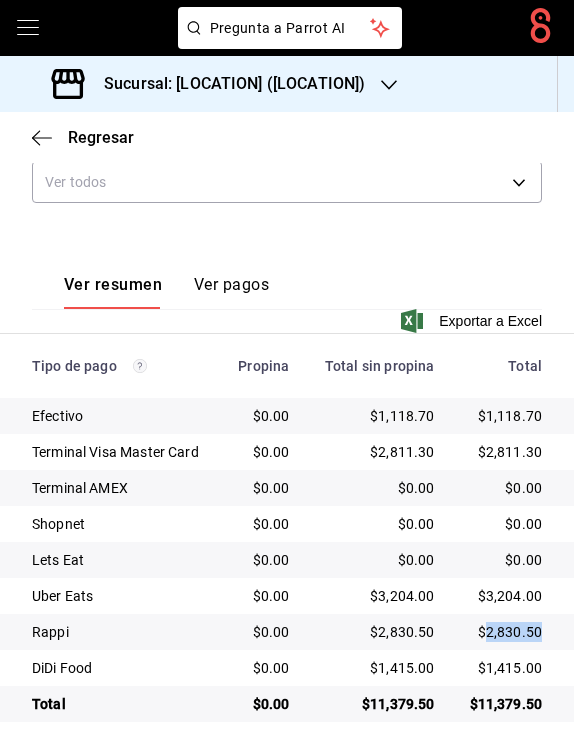 click on "$2,830.50" at bounding box center [504, 632] 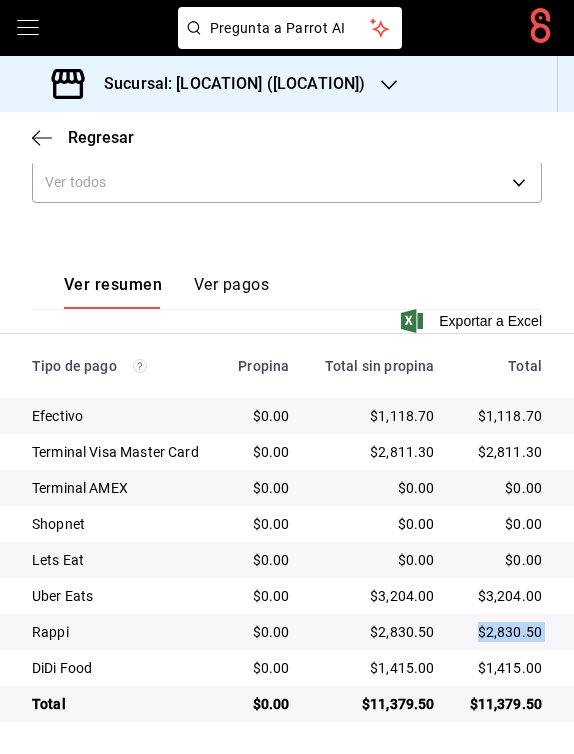 click on "$2,830.50" at bounding box center (504, 632) 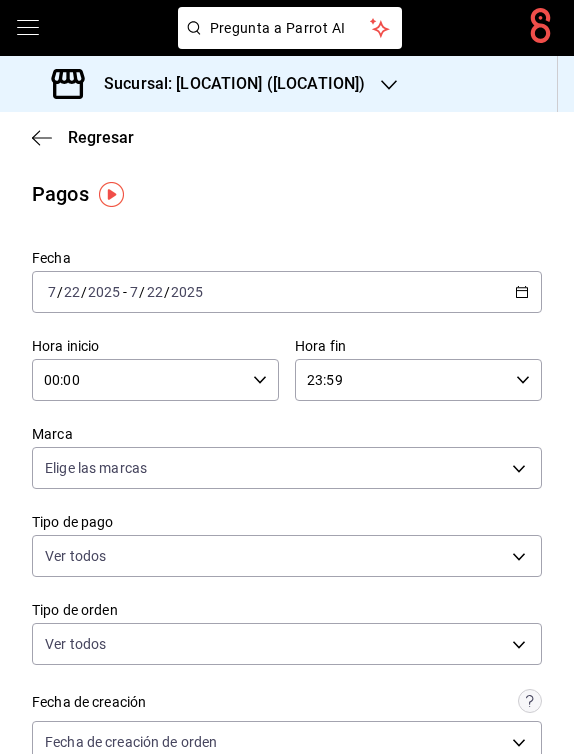scroll, scrollTop: 0, scrollLeft: 0, axis: both 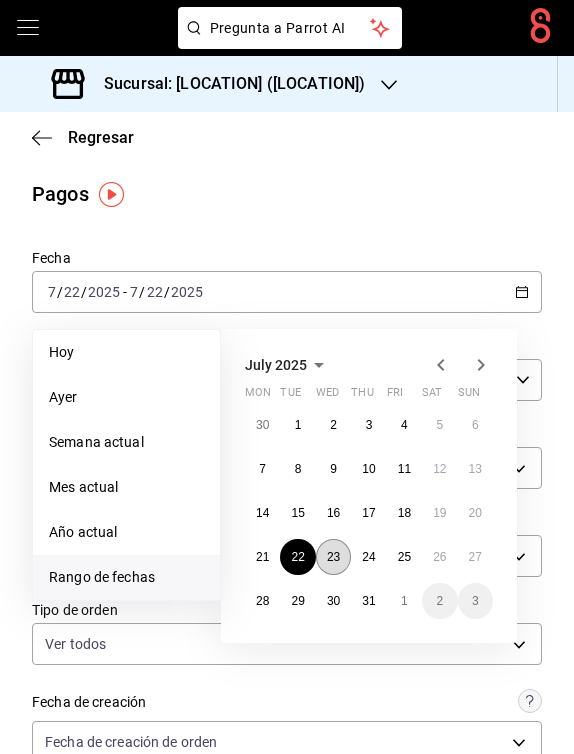 click on "23" at bounding box center (333, 557) 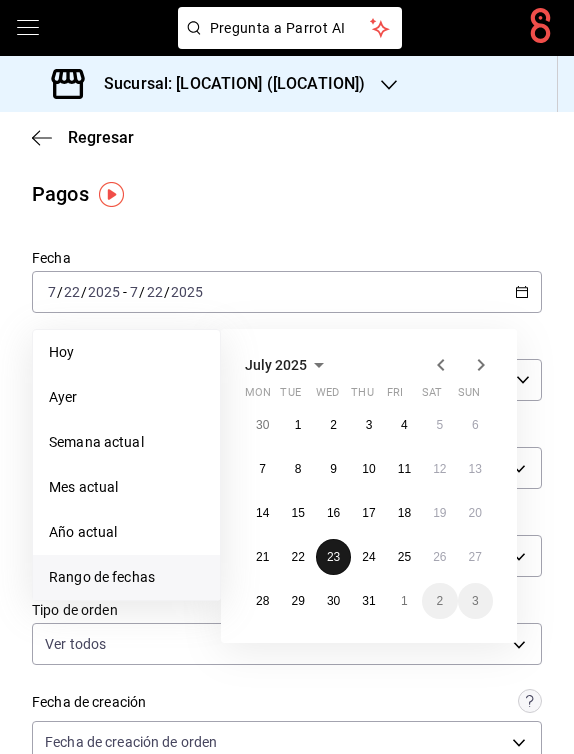 click on "23" at bounding box center (333, 557) 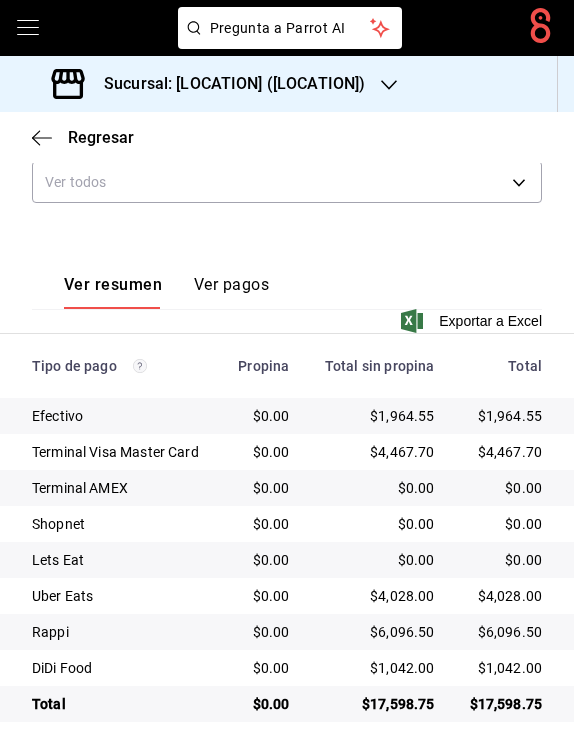 scroll, scrollTop: 648, scrollLeft: 0, axis: vertical 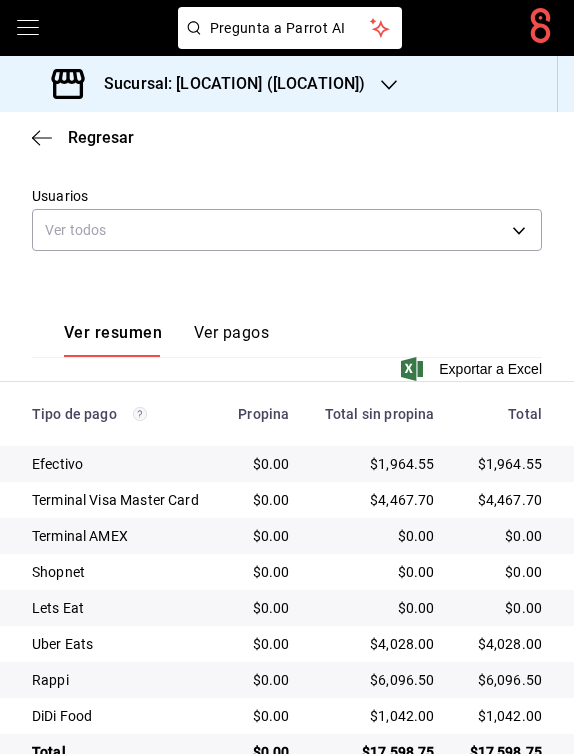 click on "$4,028.00" at bounding box center (504, 644) 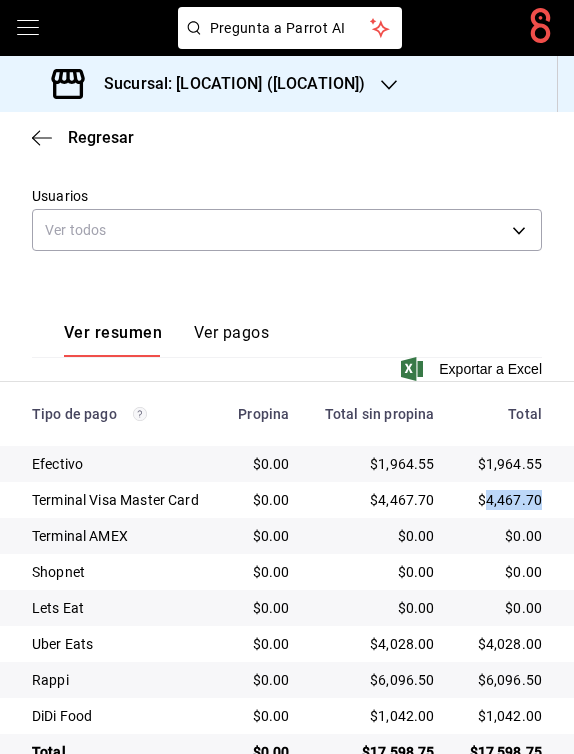 click on "$4,467.70" at bounding box center [504, 500] 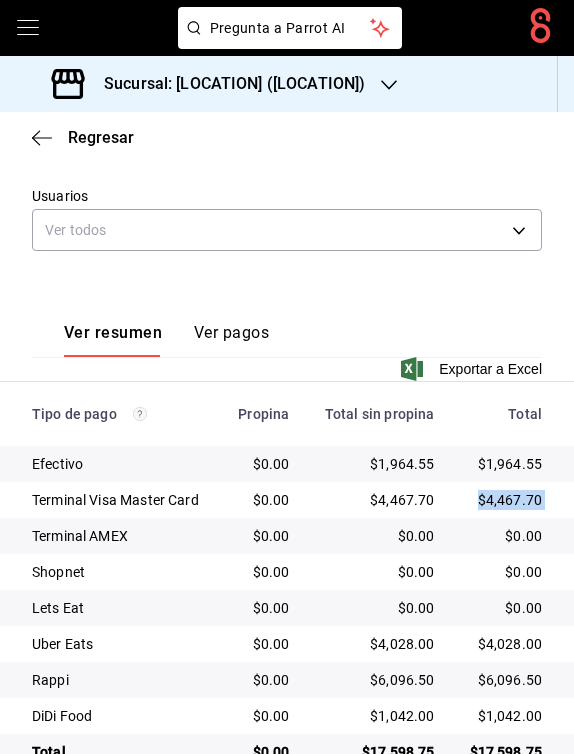 copy on "$4,467.70" 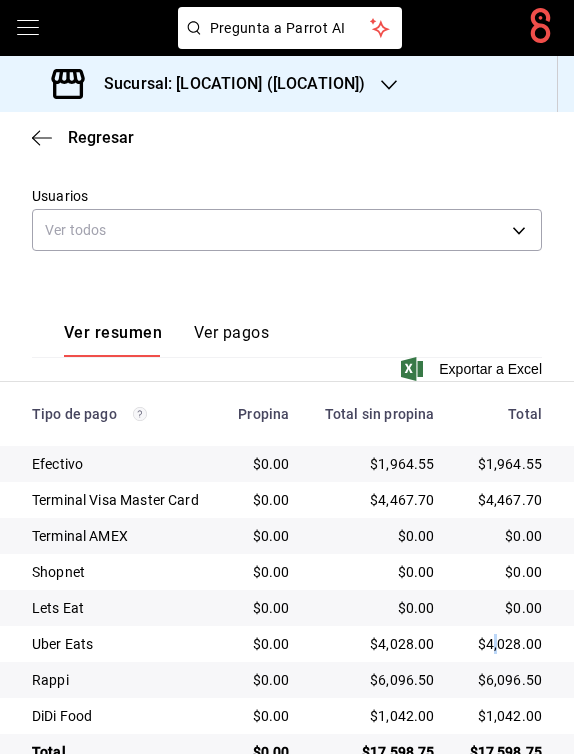 click on "$4,028.00" at bounding box center [504, 644] 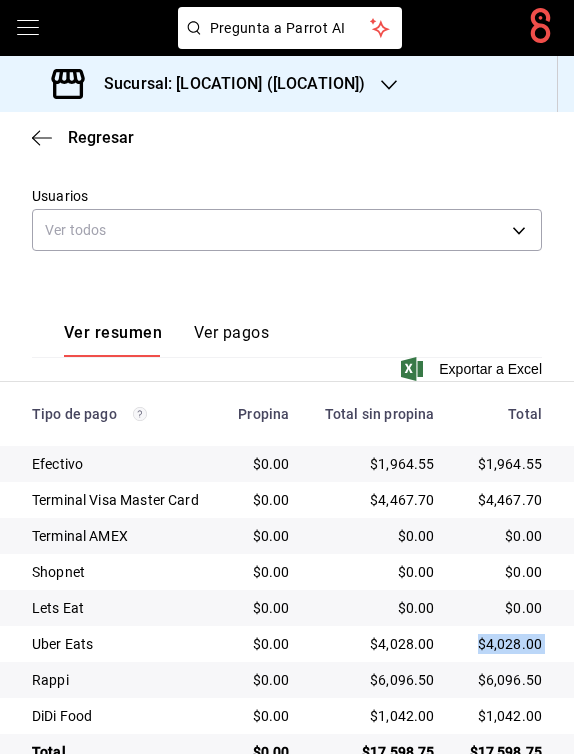 click on "$4,028.00" at bounding box center (504, 644) 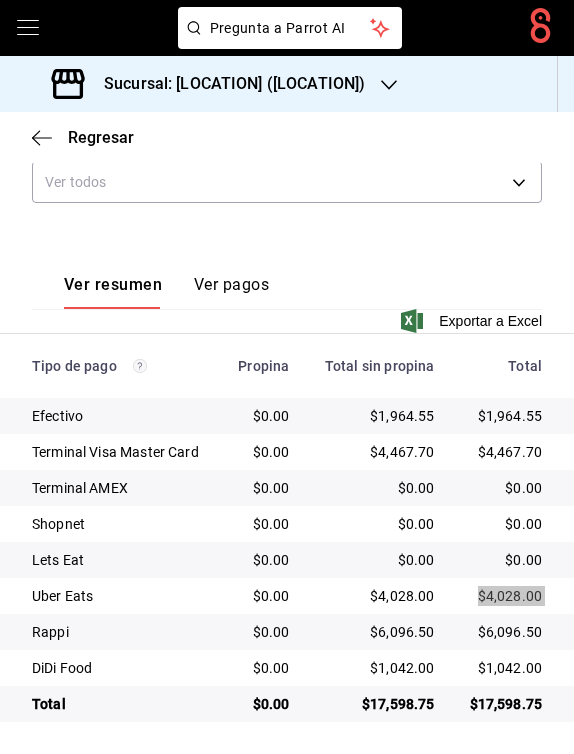 scroll, scrollTop: 648, scrollLeft: 0, axis: vertical 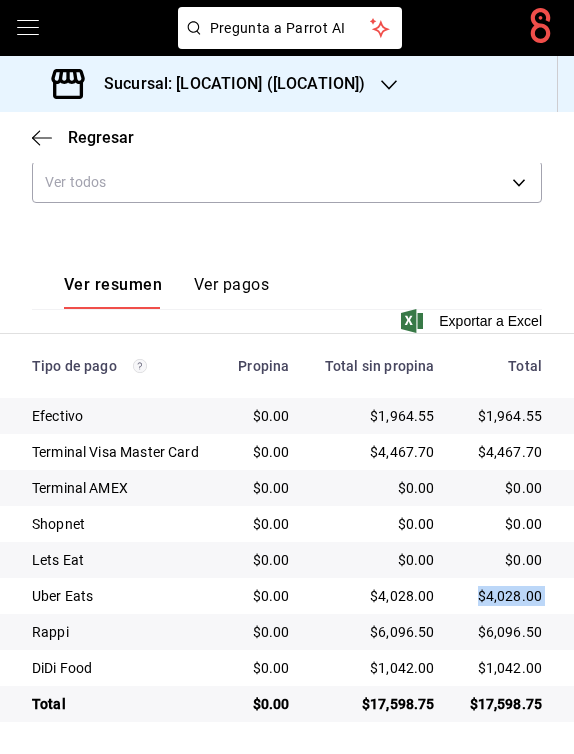 click on "$6,096.50" at bounding box center (504, 632) 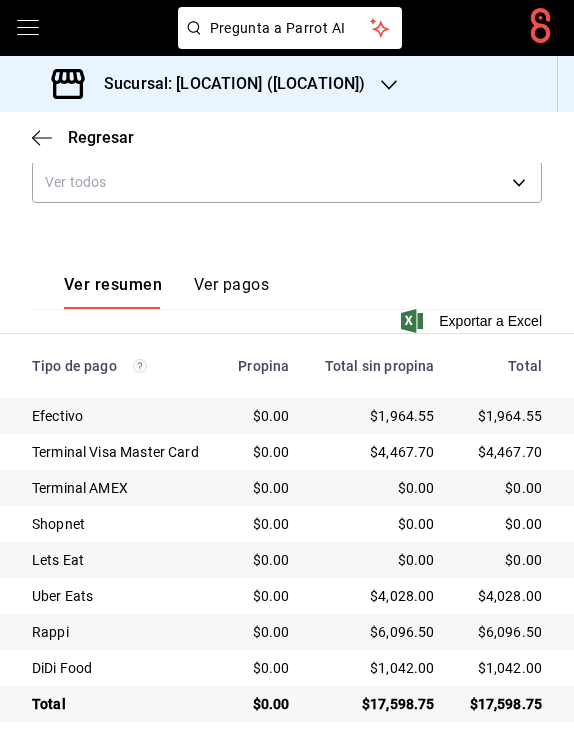 click on "$6,096.50" at bounding box center [504, 632] 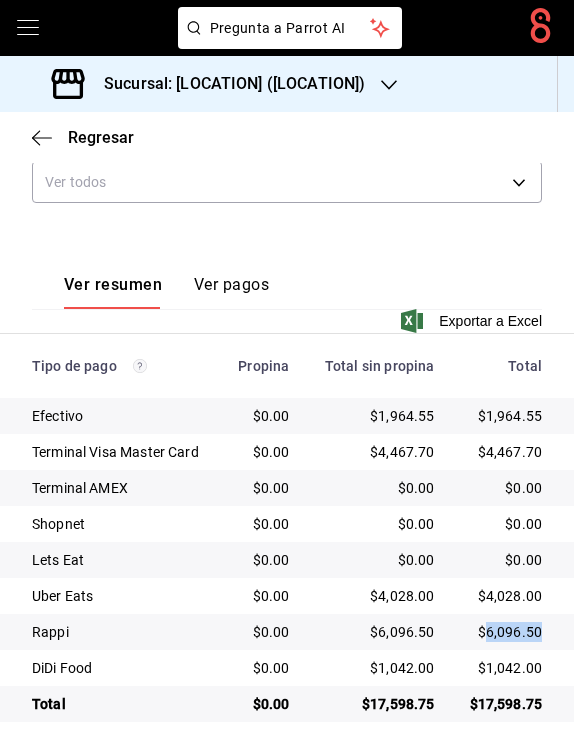copy on "6,096.50" 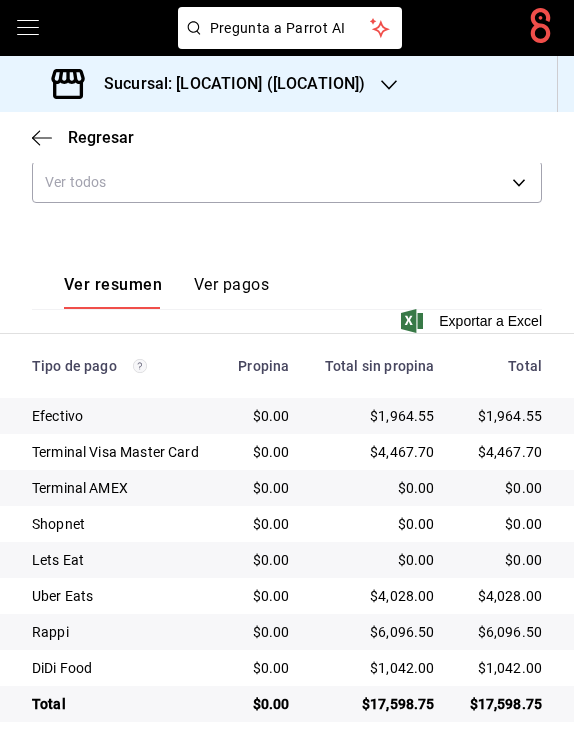 click on "$1,042.00" at bounding box center (504, 668) 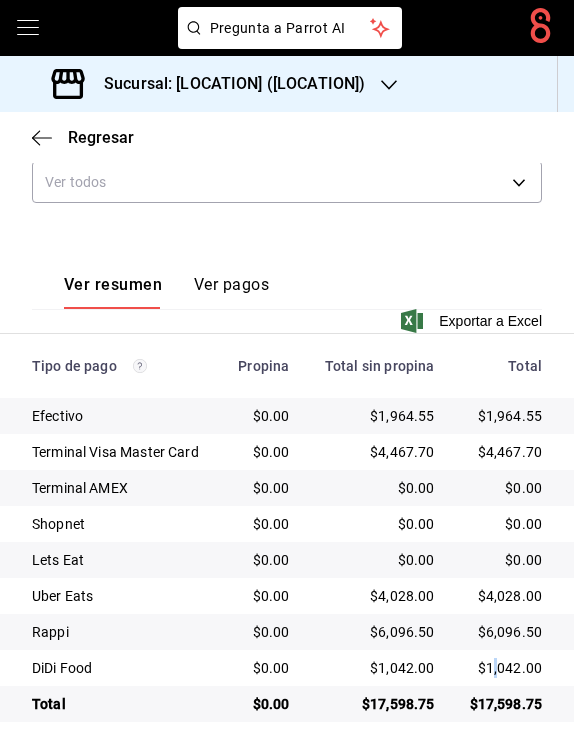 click on "$1,042.00" at bounding box center (504, 668) 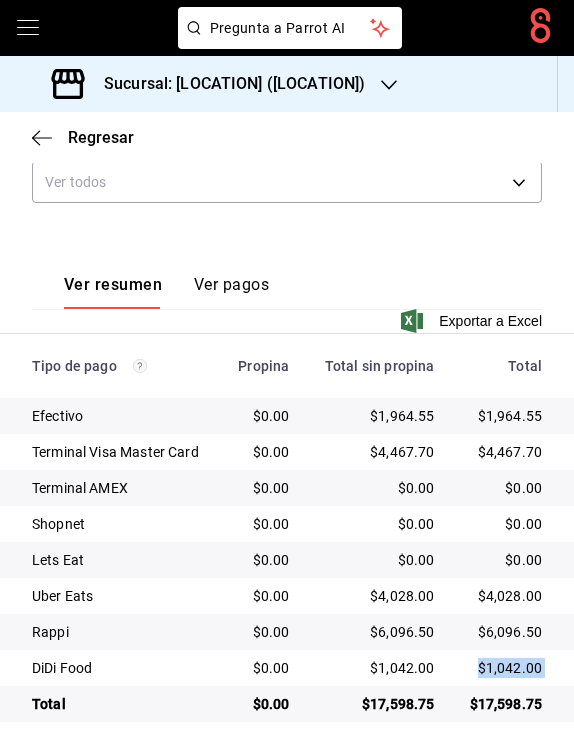 copy on "$1,042.00" 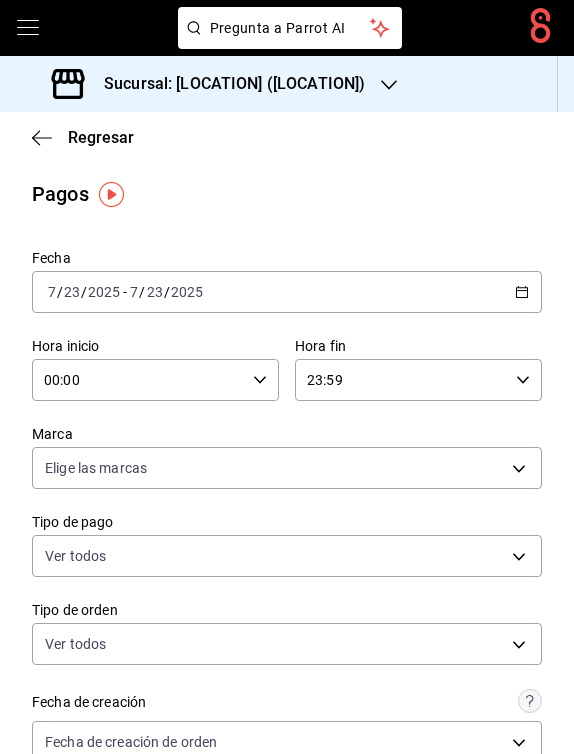 scroll, scrollTop: 0, scrollLeft: 0, axis: both 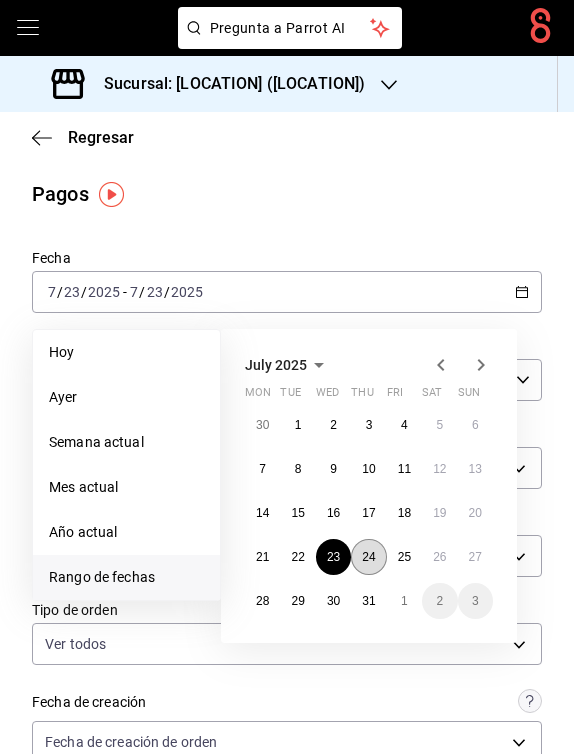 click on "24" at bounding box center [368, 557] 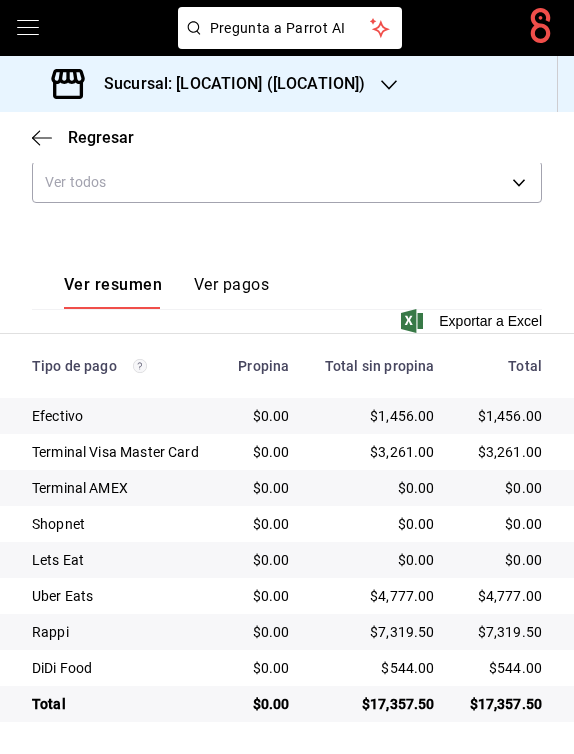 scroll, scrollTop: 648, scrollLeft: 0, axis: vertical 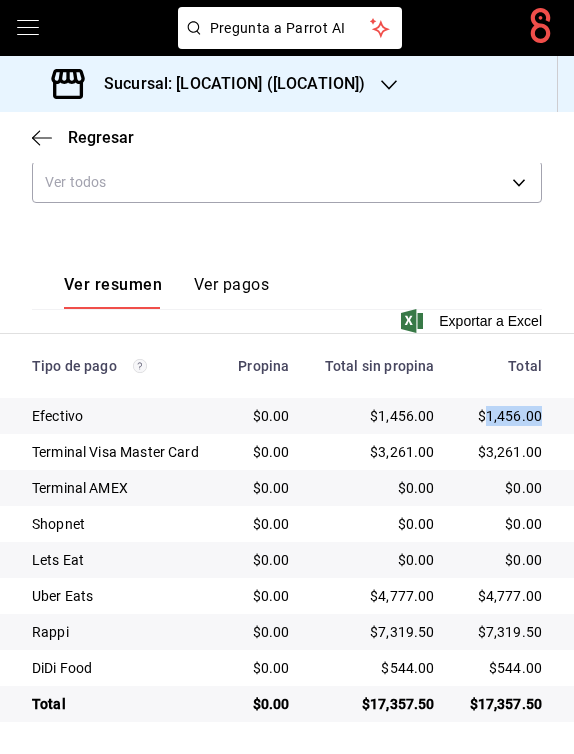 click on "$1,456.00" at bounding box center [504, 416] 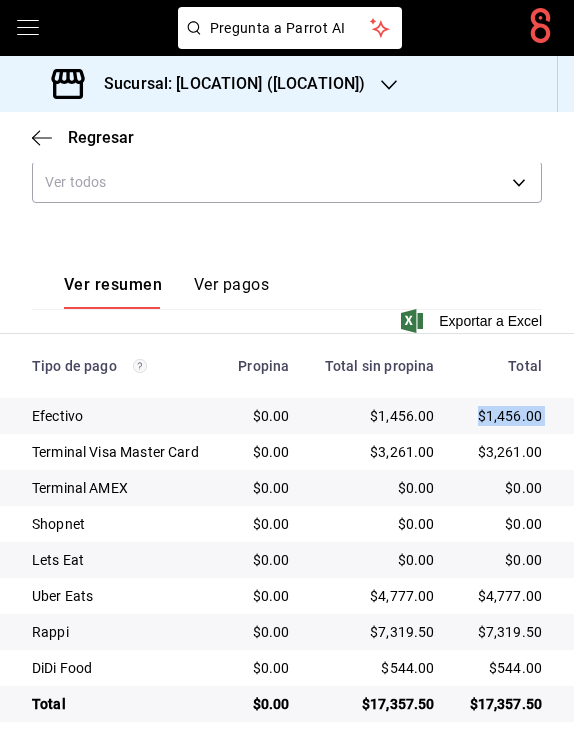 click on "$1,456.00" at bounding box center (504, 416) 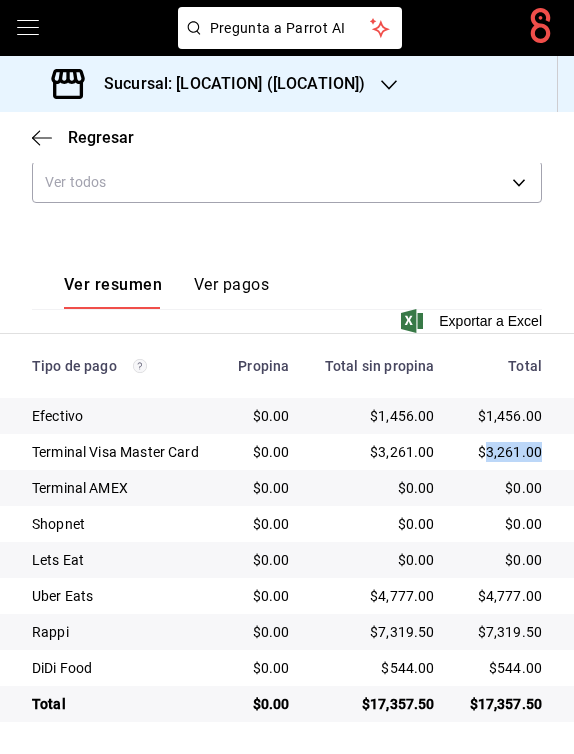 click on "$3,261.00" at bounding box center [504, 452] 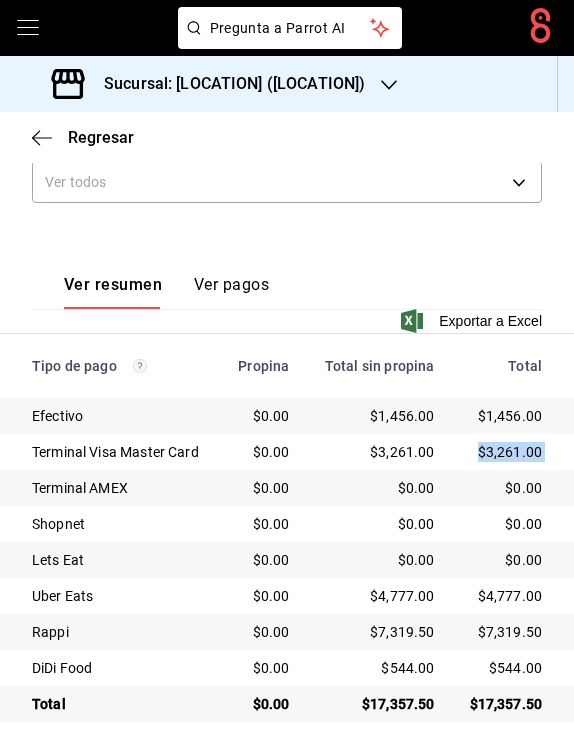copy on "$3,261.00" 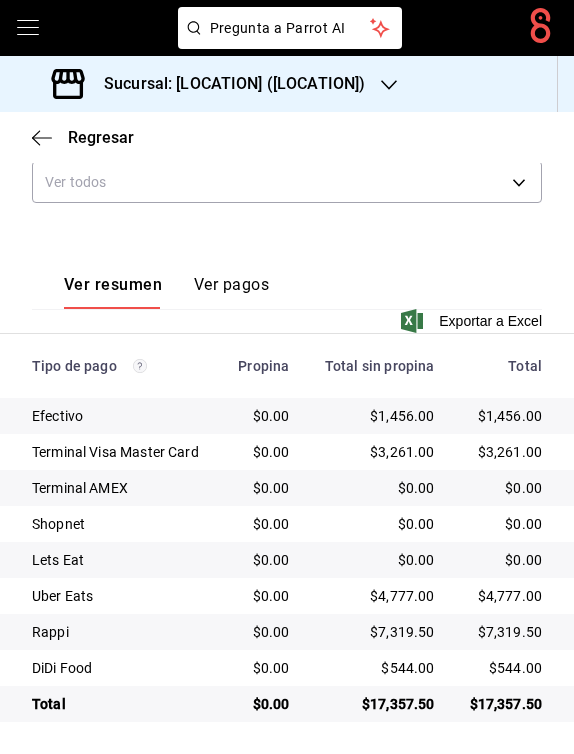click on "$4,777.00" at bounding box center [504, 596] 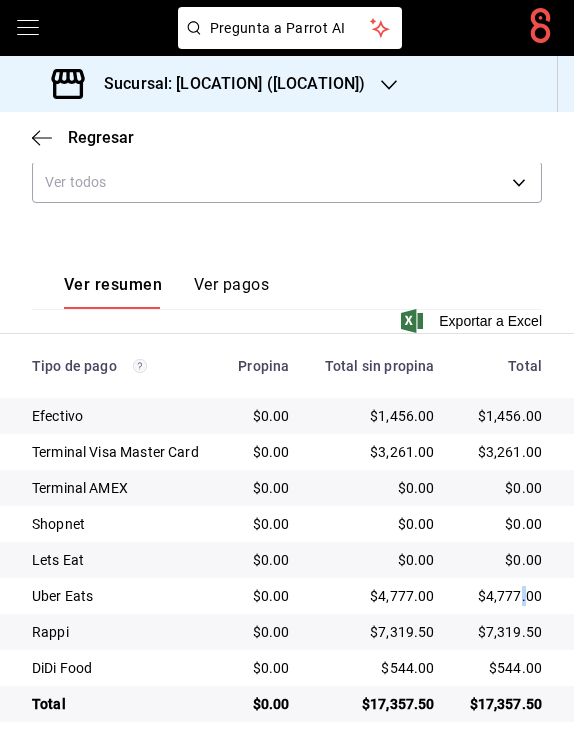 click on "$4,777.00" at bounding box center [504, 596] 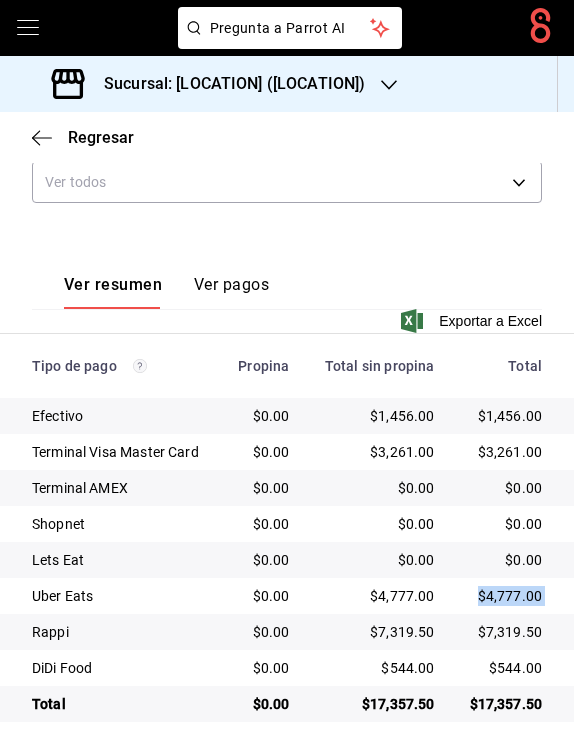 click on "$4,777.00" at bounding box center (504, 596) 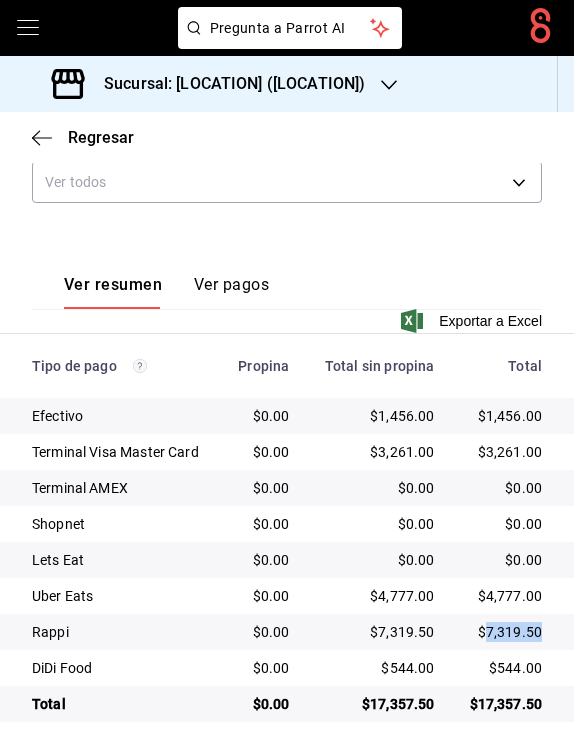 click on "$7,319.50" at bounding box center (504, 632) 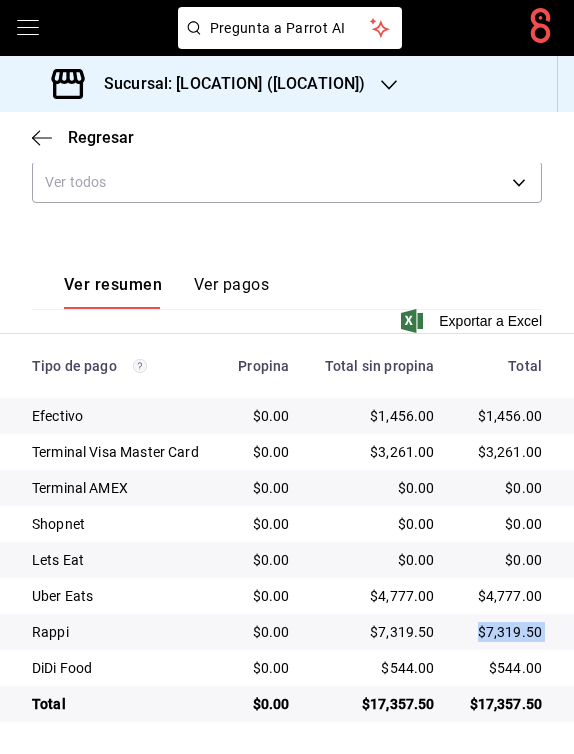 click on "$7,319.50" at bounding box center (504, 632) 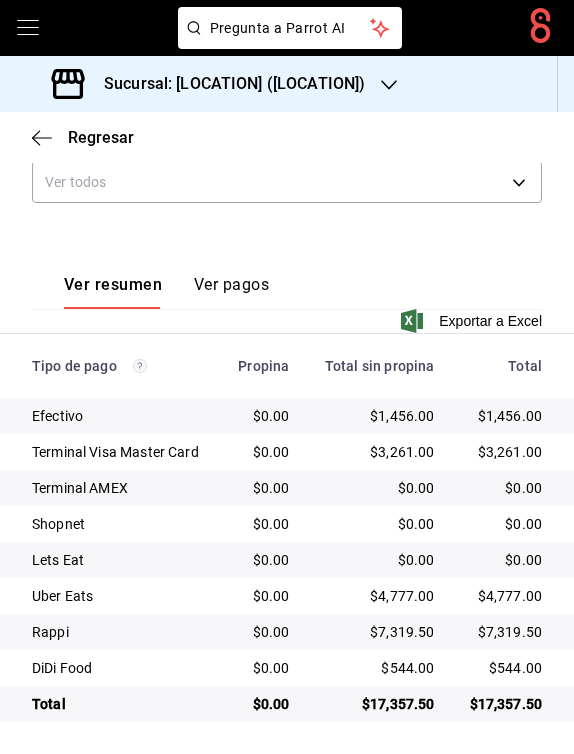click on "$544.00" at bounding box center (504, 668) 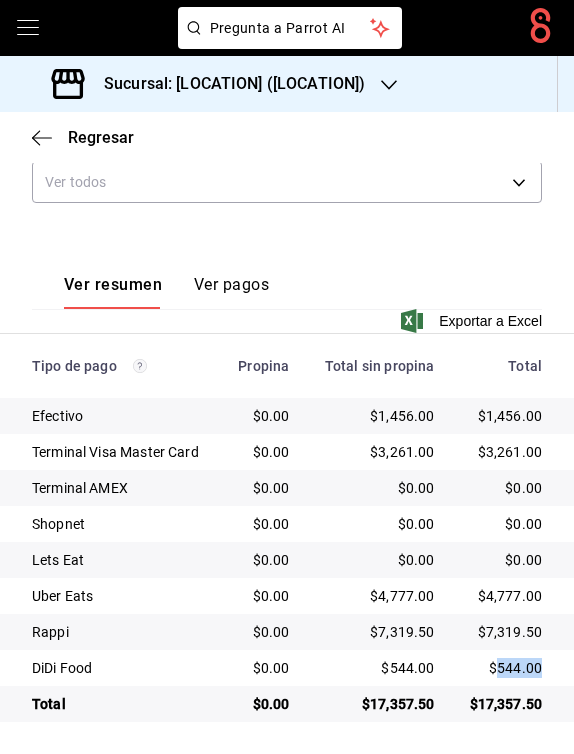 click on "$544.00" at bounding box center (504, 668) 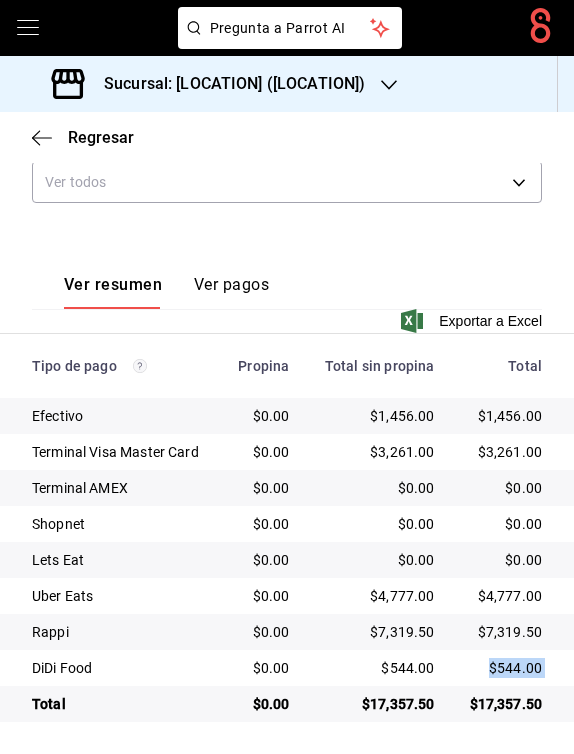 click on "$544.00" at bounding box center [504, 668] 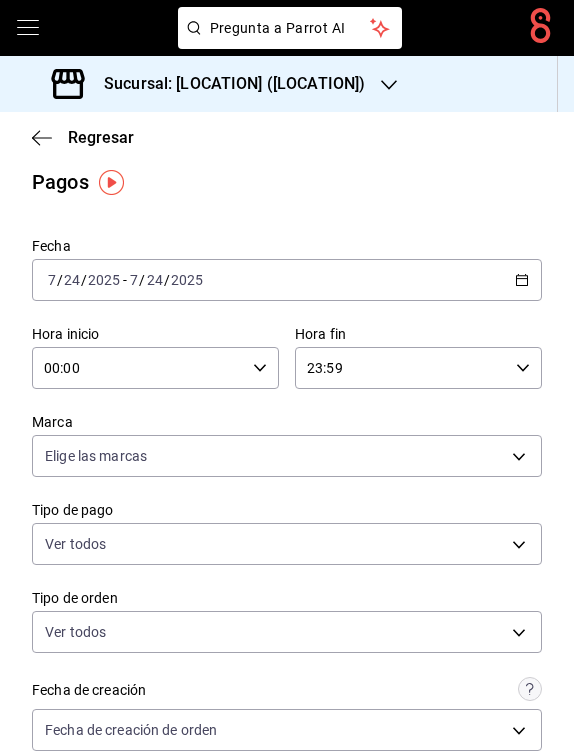 scroll, scrollTop: 8, scrollLeft: 0, axis: vertical 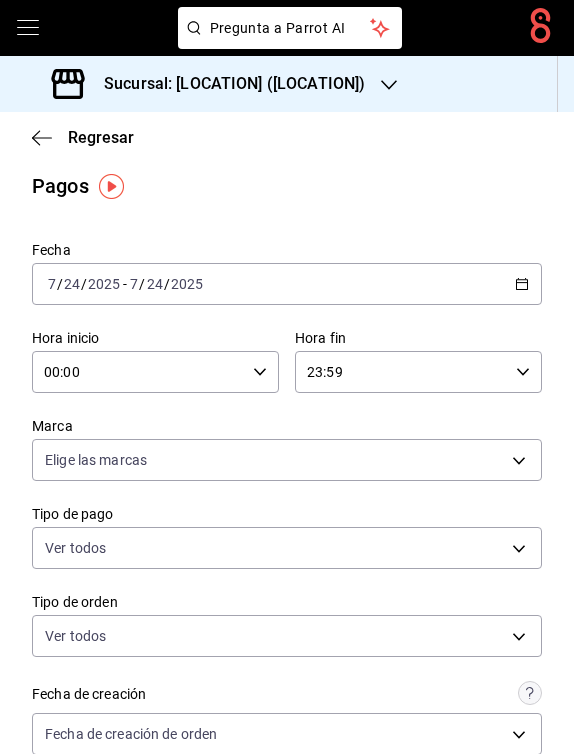 click on "[DATE] [DATE] - [DATE] [DATE]" at bounding box center (287, 284) 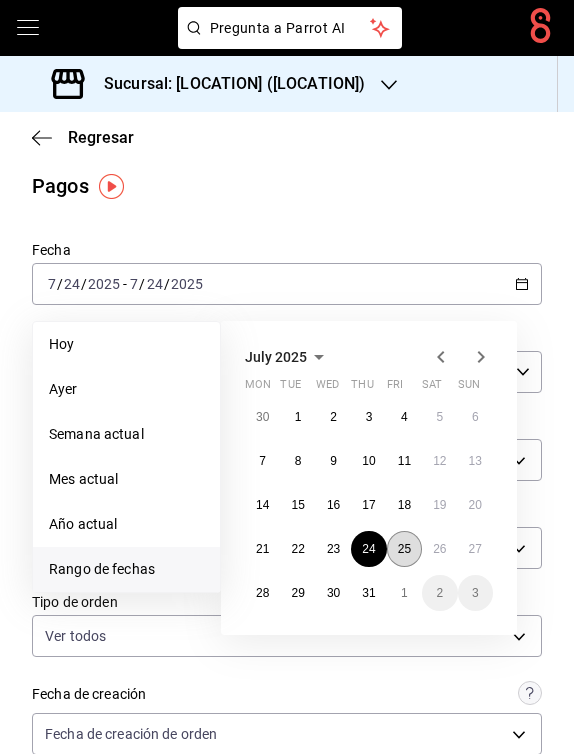 click on "25" at bounding box center [404, 549] 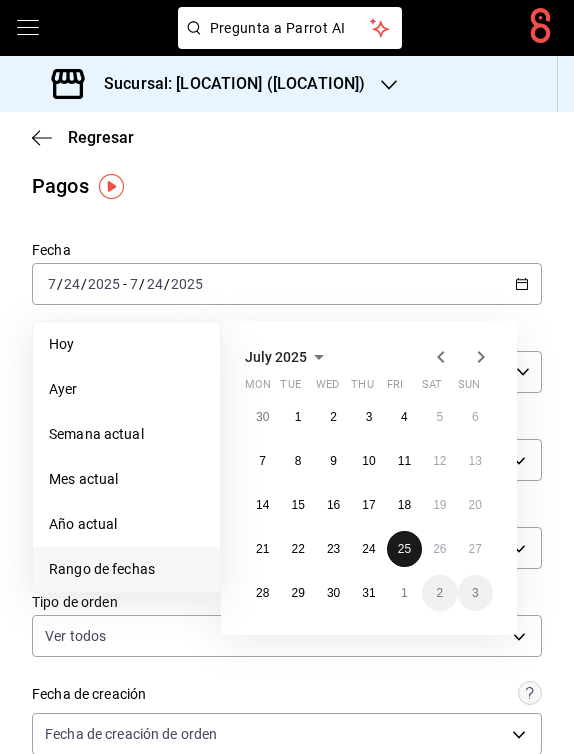 click on "25" at bounding box center (404, 549) 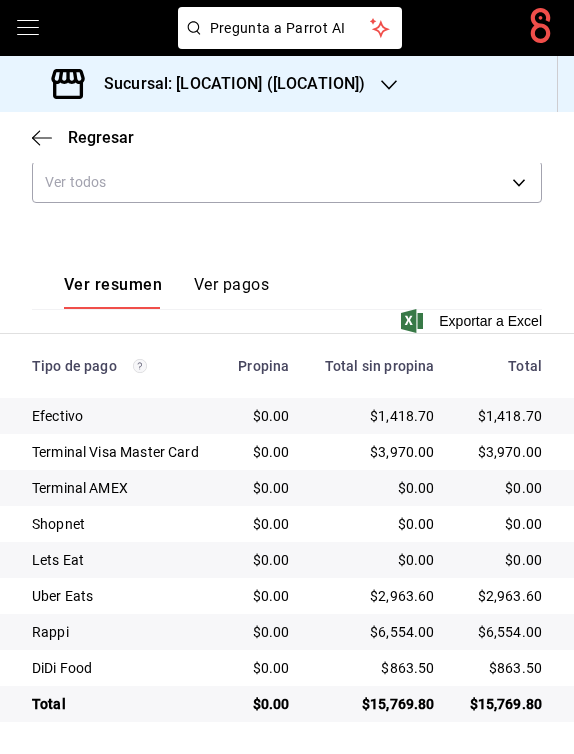 scroll, scrollTop: 648, scrollLeft: 0, axis: vertical 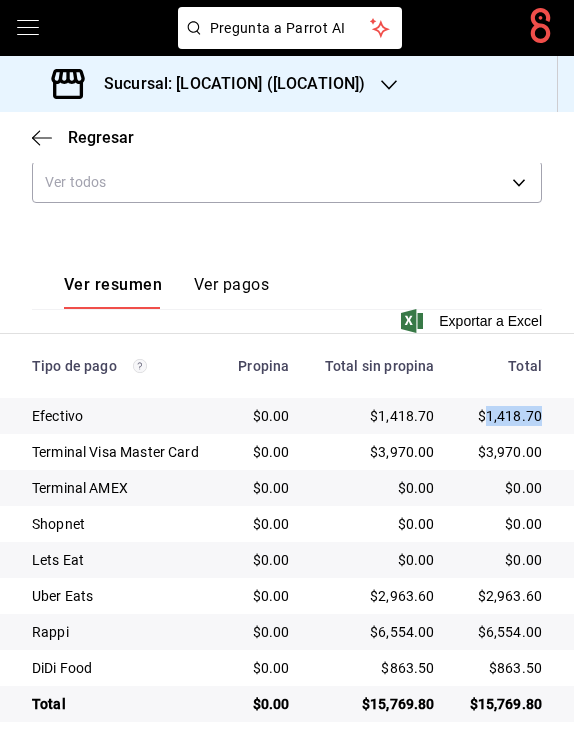 click on "$1,418.70" at bounding box center (504, 416) 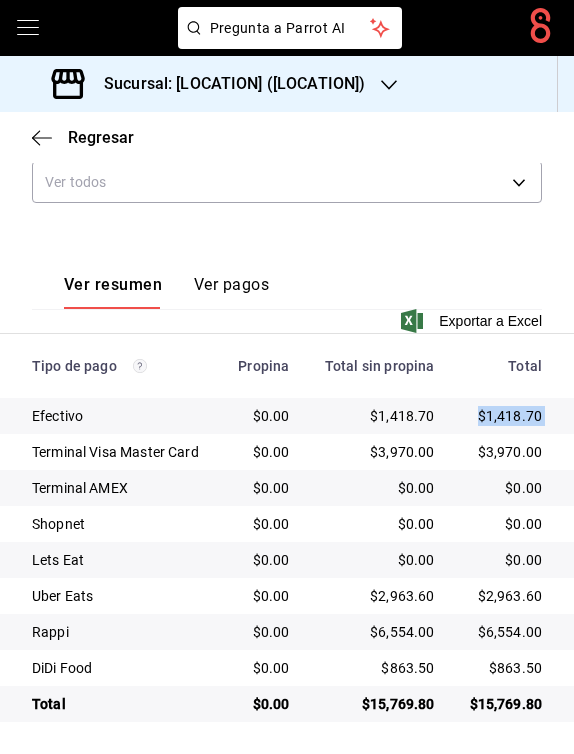click on "$1,418.70" at bounding box center [504, 416] 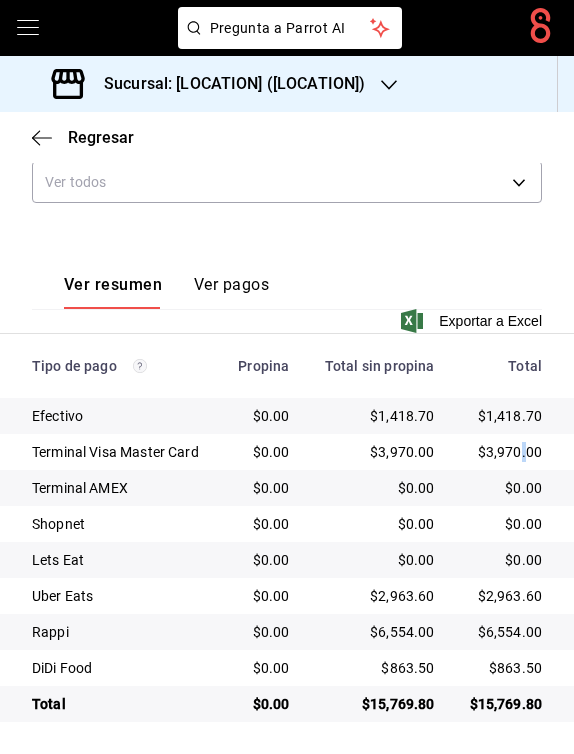 click on "$3,970.00" at bounding box center [504, 452] 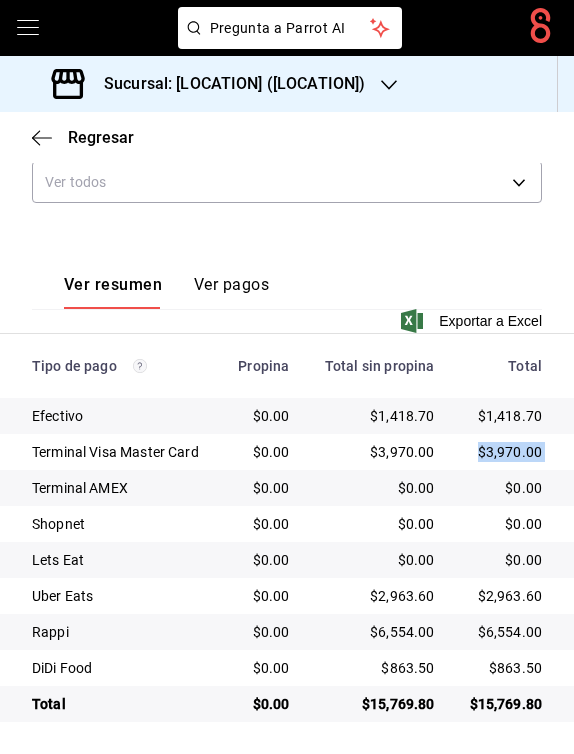 click on "$3,970.00" at bounding box center (504, 452) 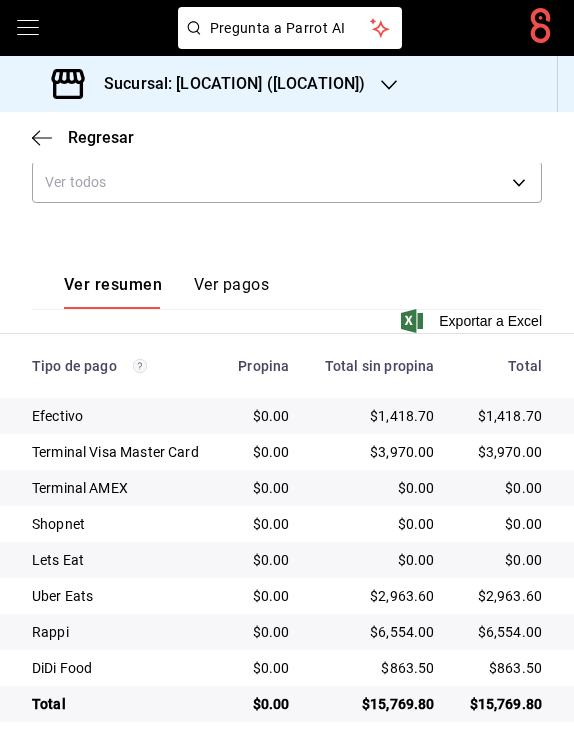 click on "$2,963.60" at bounding box center [504, 596] 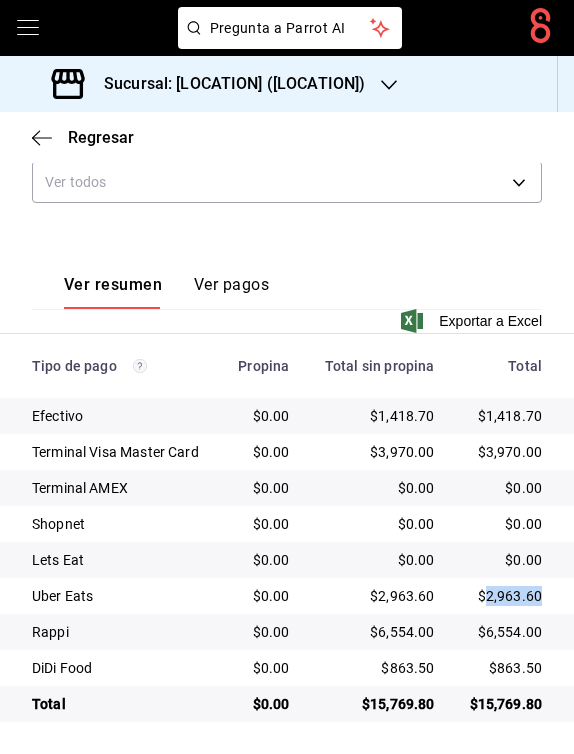 click on "$2,963.60" at bounding box center (504, 596) 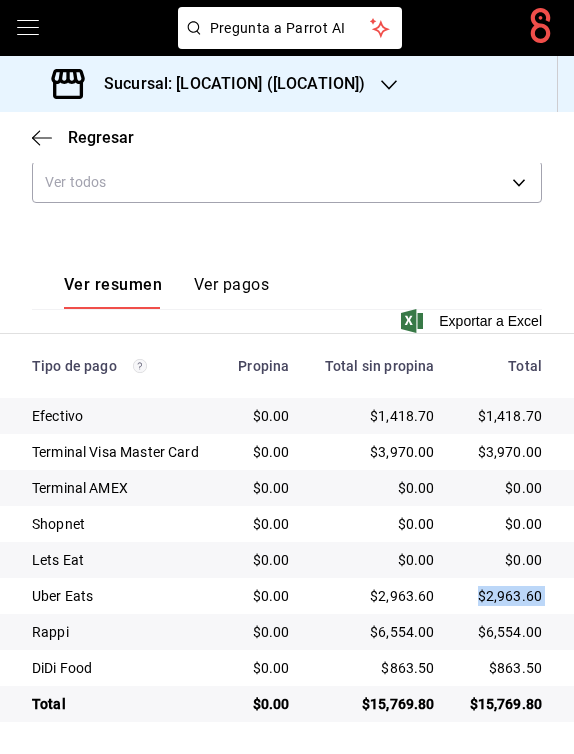 click on "$2,963.60" at bounding box center (504, 596) 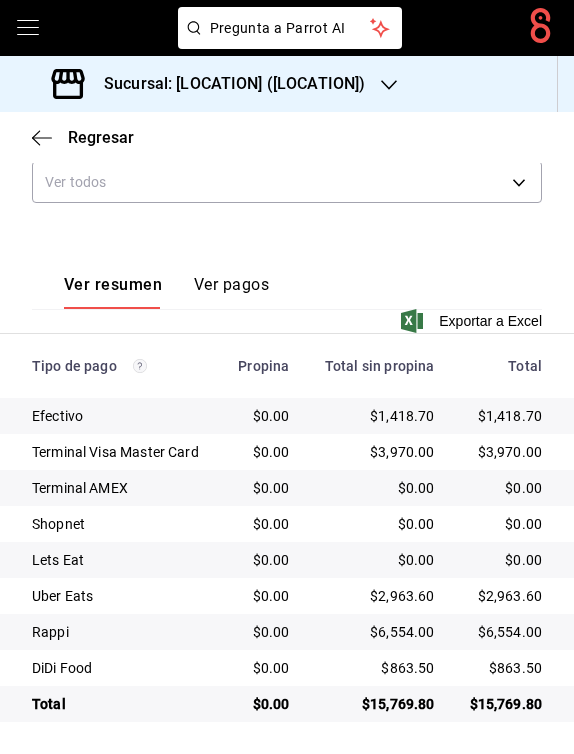 click on "$6,554.00" at bounding box center [504, 632] 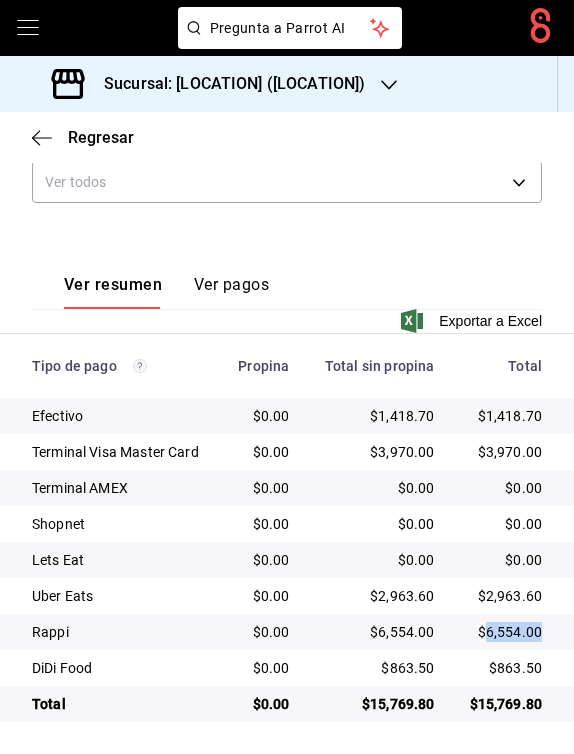 click on "$6,554.00" at bounding box center (504, 632) 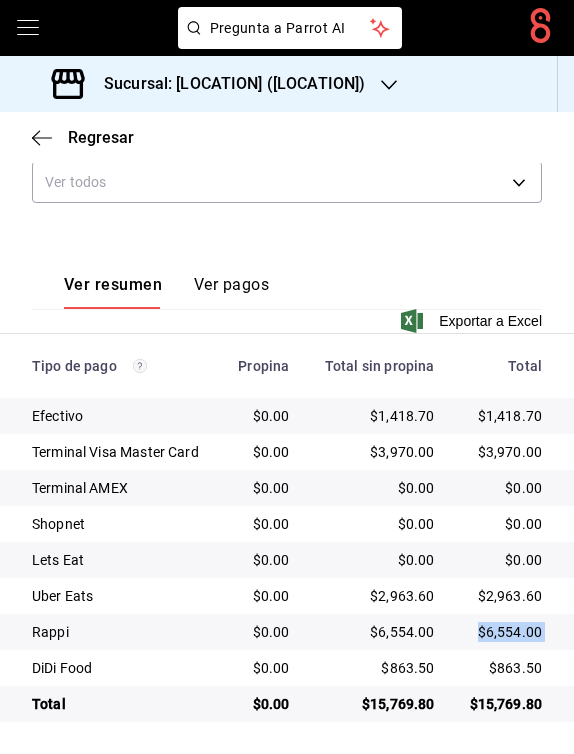 click on "$6,554.00" at bounding box center (504, 632) 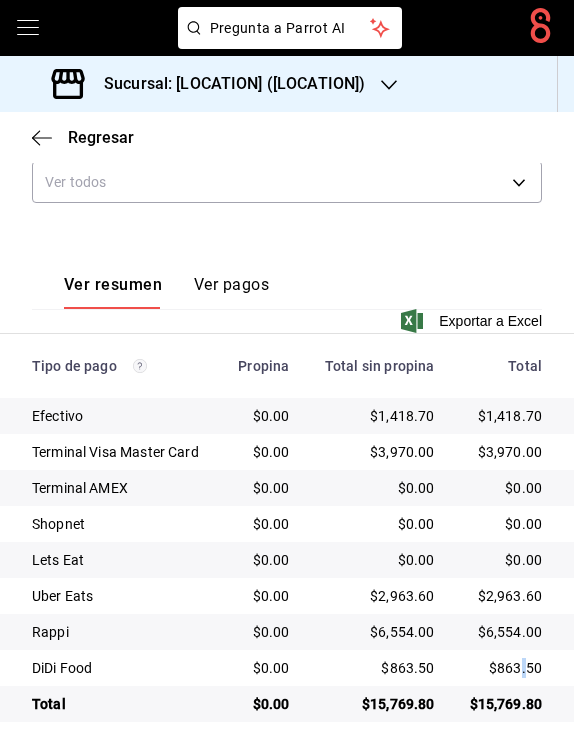 click on "$863.50" at bounding box center [504, 668] 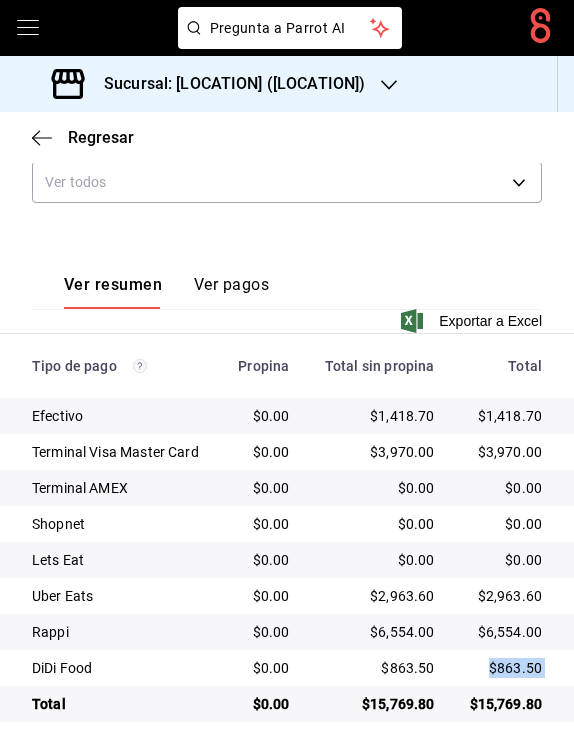click on "$863.50" at bounding box center [504, 668] 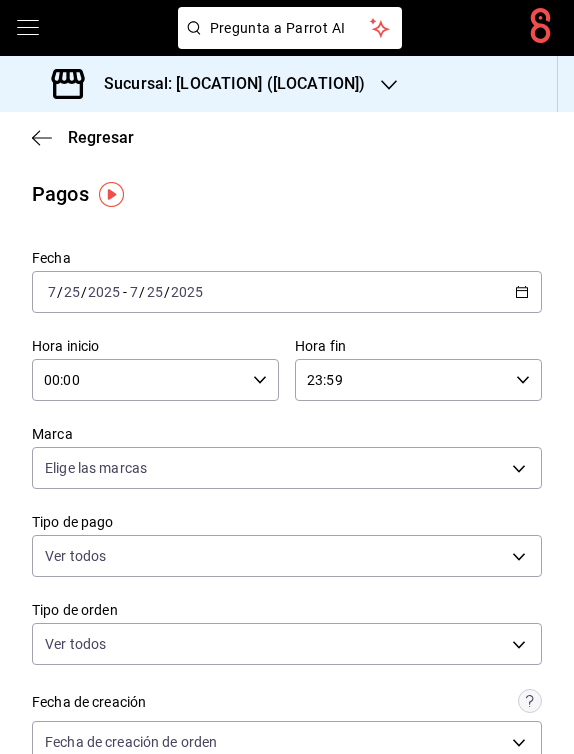 scroll, scrollTop: 0, scrollLeft: 0, axis: both 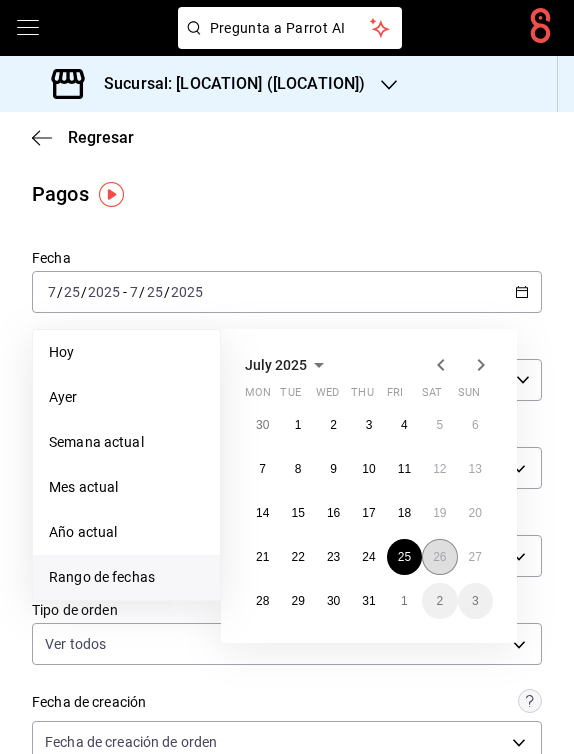 click on "26" at bounding box center [439, 557] 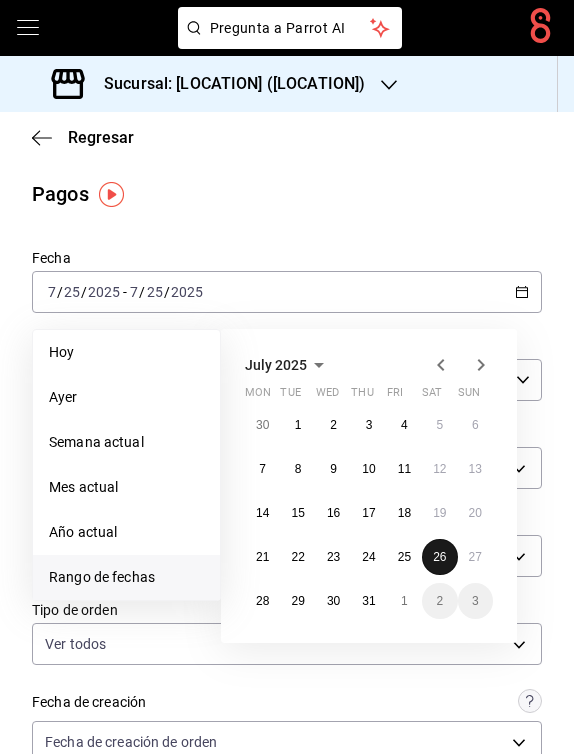 click on "26" at bounding box center (439, 557) 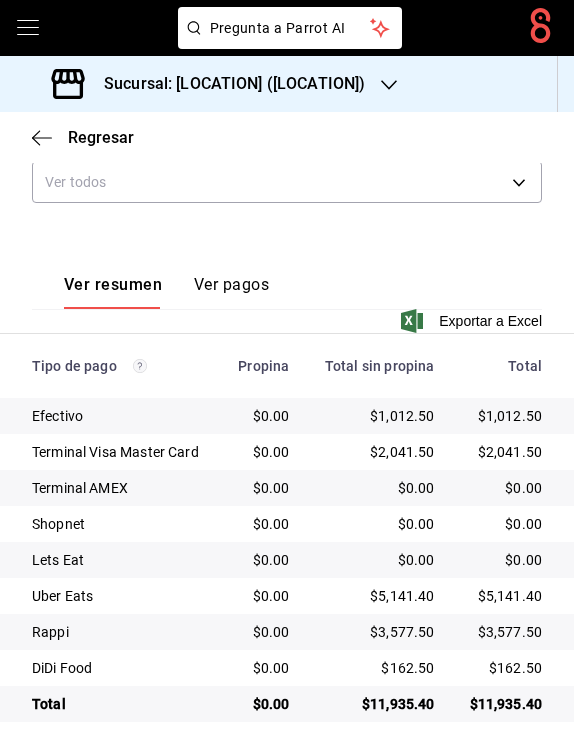scroll, scrollTop: 648, scrollLeft: 0, axis: vertical 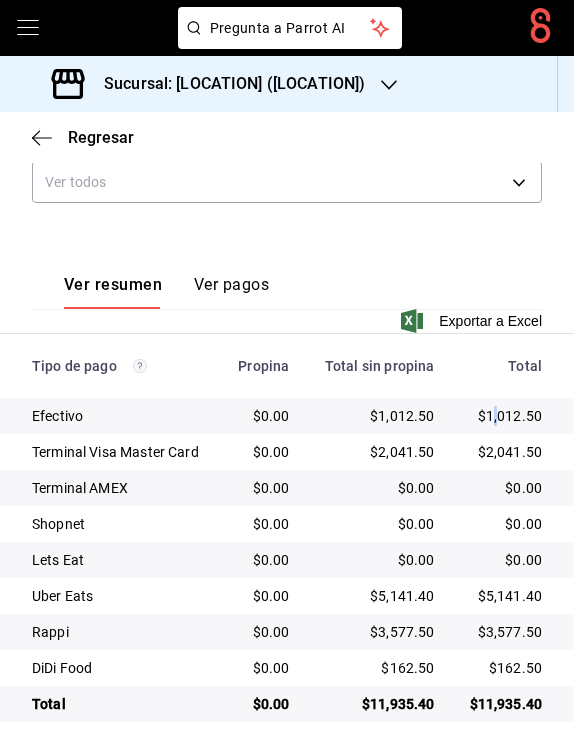 click on "$1,012.50" at bounding box center [504, 416] 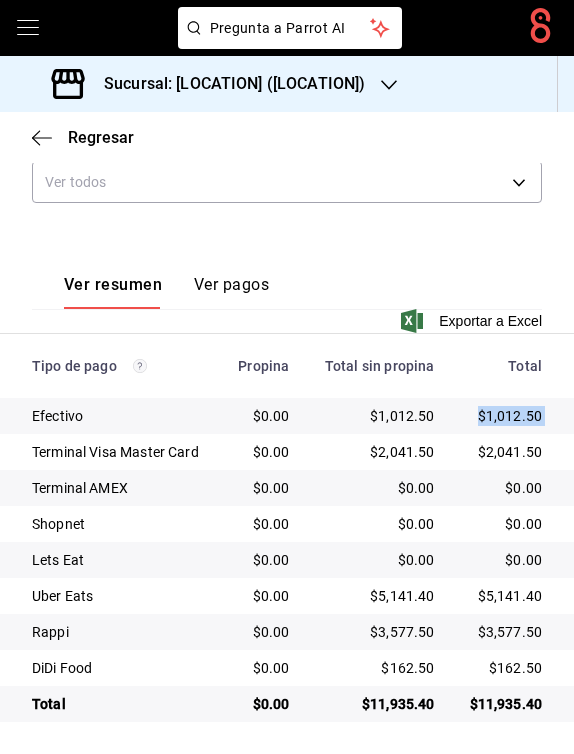 click on "$1,012.50" at bounding box center [504, 416] 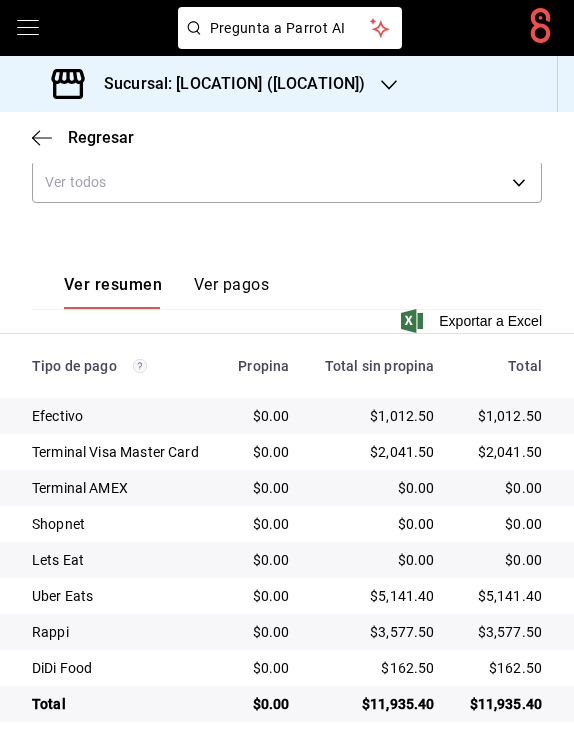 click on "$2,041.50" at bounding box center [504, 452] 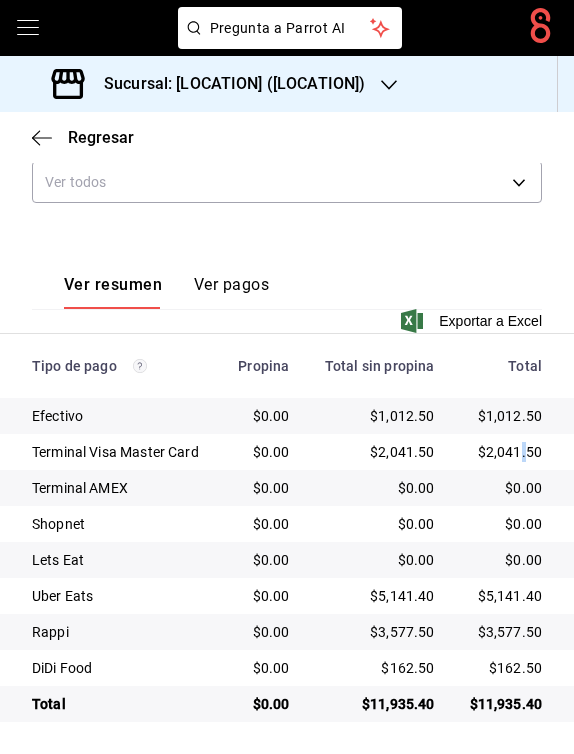 click on "$2,041.50" at bounding box center [504, 452] 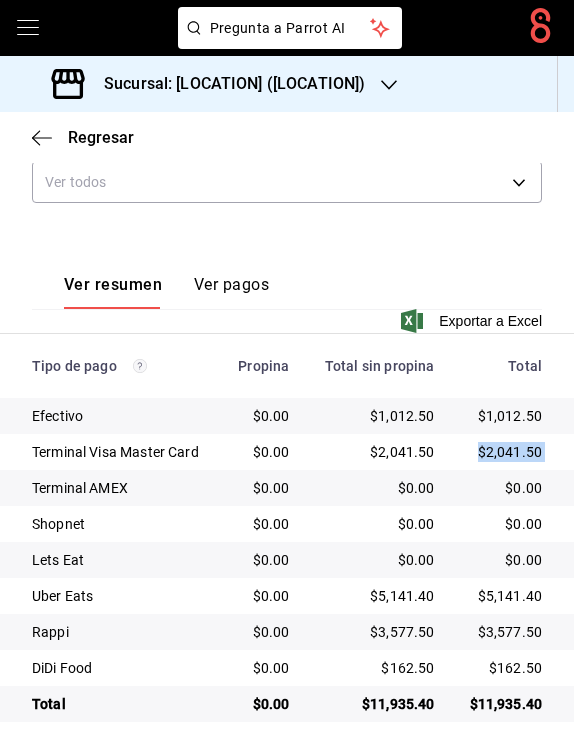 click on "$5,141.40" at bounding box center (504, 596) 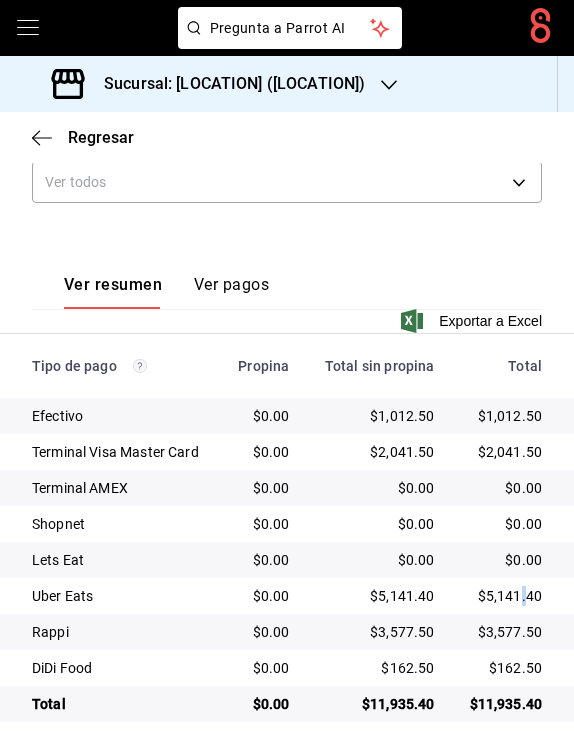 click on "$5,141.40" at bounding box center (504, 596) 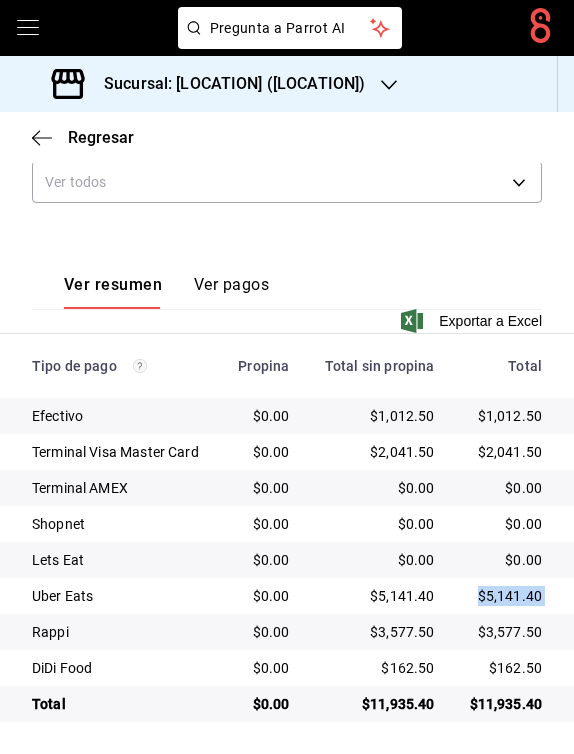 click on "$3,577.50" at bounding box center (504, 632) 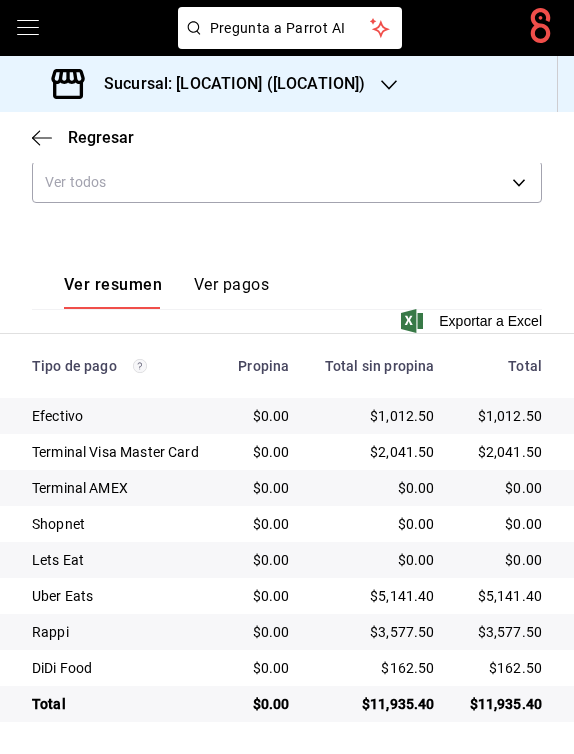 click on "$3,577.50" at bounding box center (504, 632) 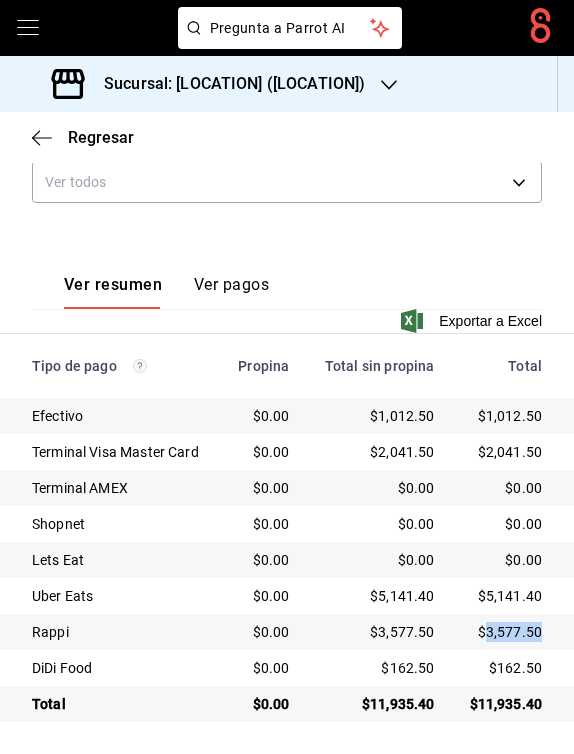 click on "$3,577.50" at bounding box center [504, 632] 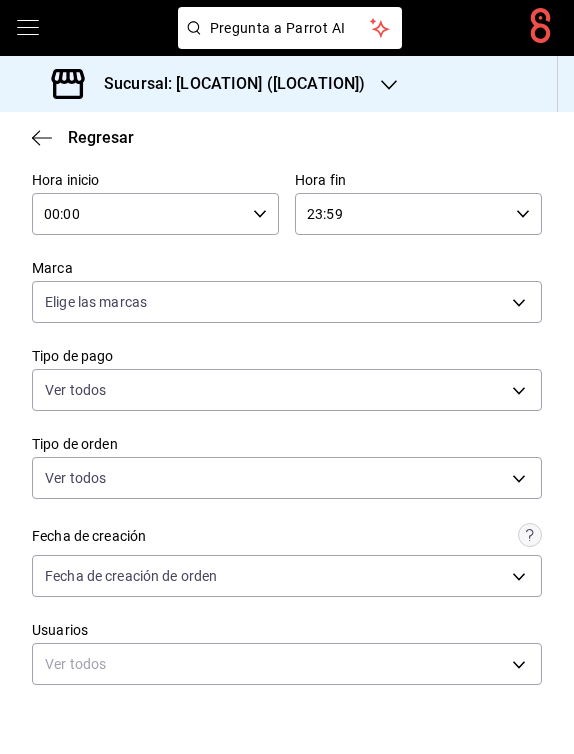 scroll, scrollTop: 88, scrollLeft: 0, axis: vertical 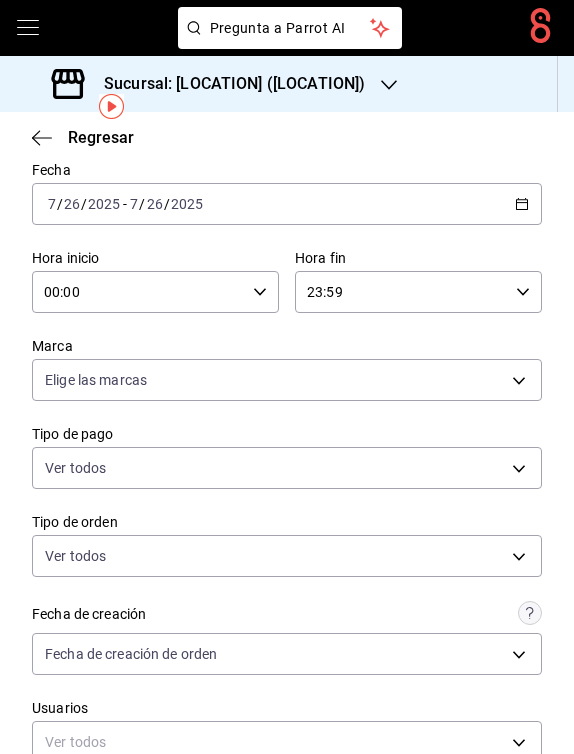 click on "[DATE] [DATE] - [DATE] [DATE]" at bounding box center (287, 204) 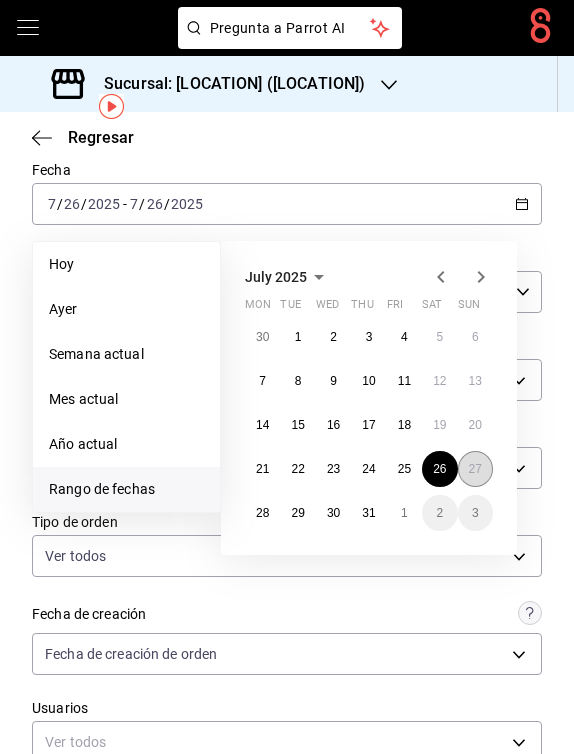 click on "27" at bounding box center [475, 469] 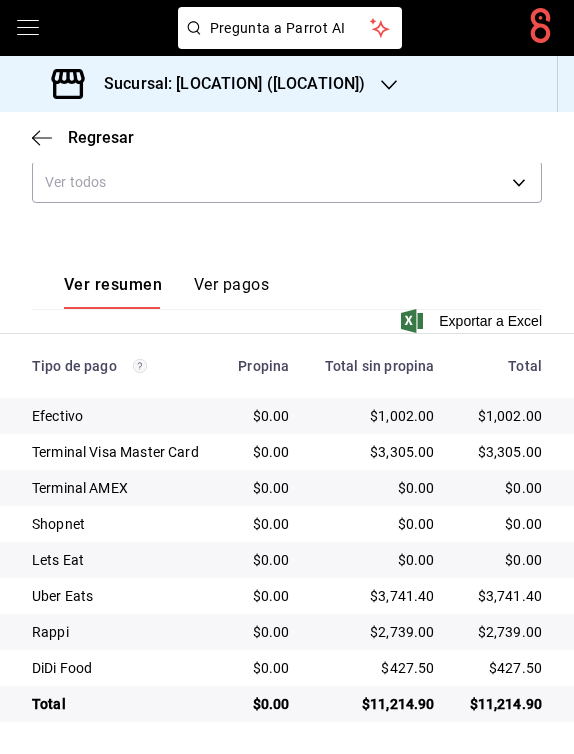 scroll, scrollTop: 648, scrollLeft: 0, axis: vertical 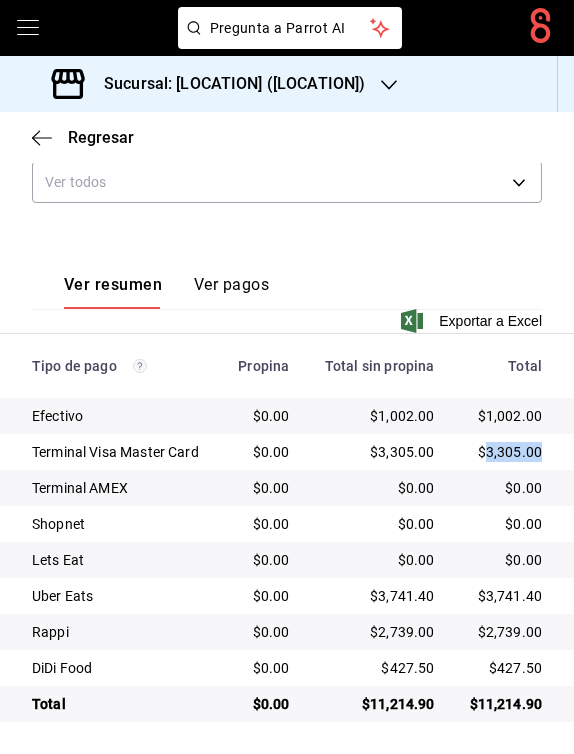 click on "$3,305.00" at bounding box center (504, 452) 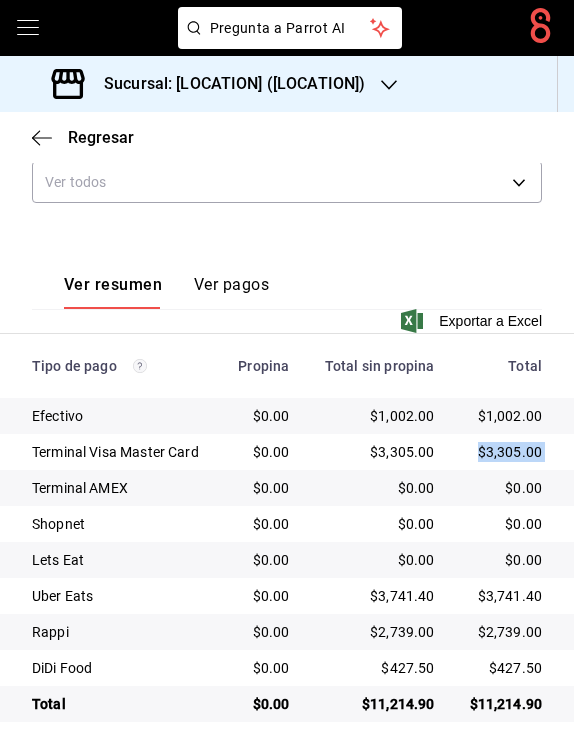 click on "$3,305.00" at bounding box center [504, 452] 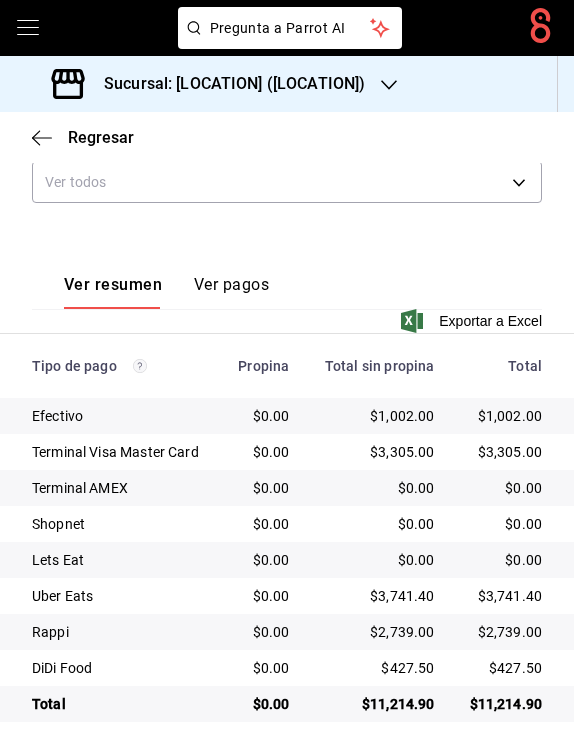 click on "$3,741.40" at bounding box center [504, 596] 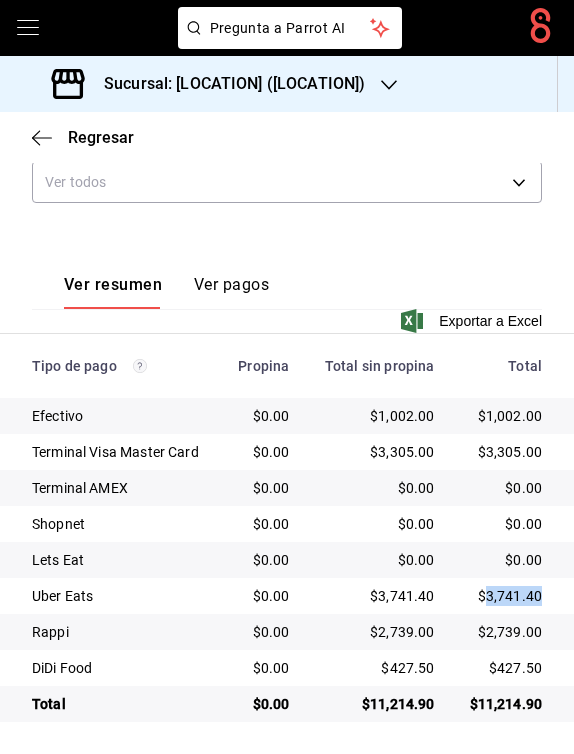 click on "$3,741.40" at bounding box center (504, 596) 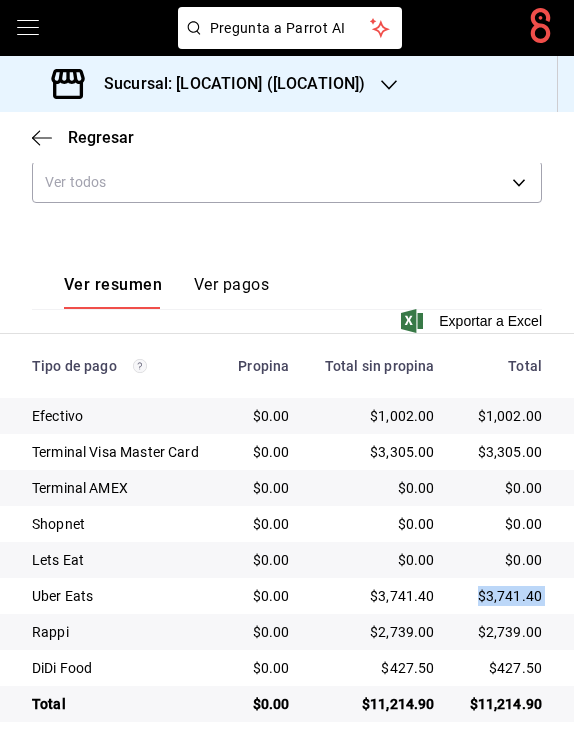 click on "$3,741.40" at bounding box center (504, 596) 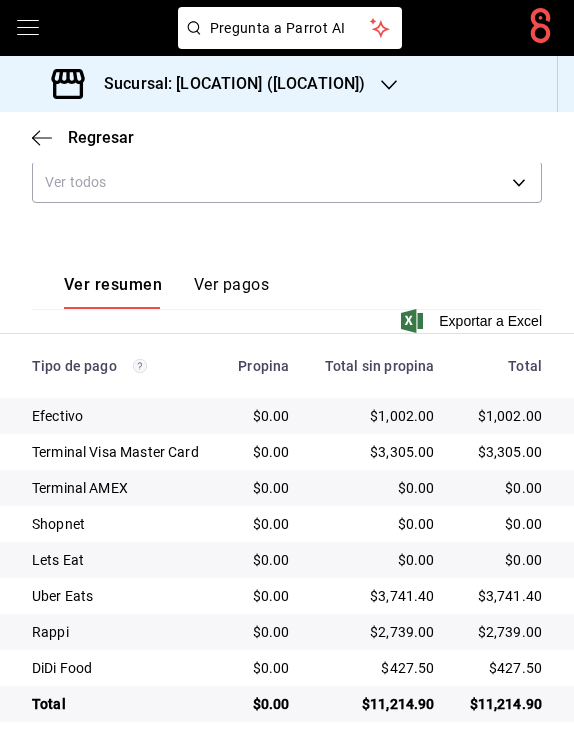 click on "$2,739.00" at bounding box center [504, 632] 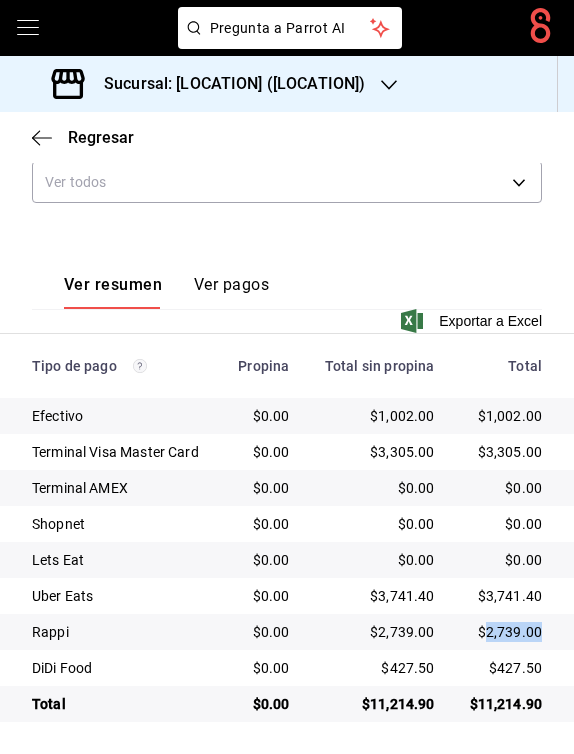 click on "$2,739.00" at bounding box center [504, 632] 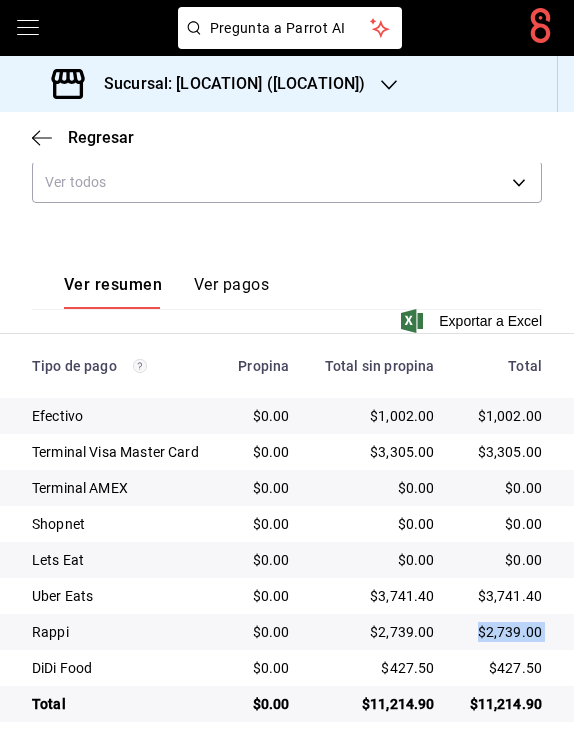 click on "$2,739.00" at bounding box center (504, 632) 